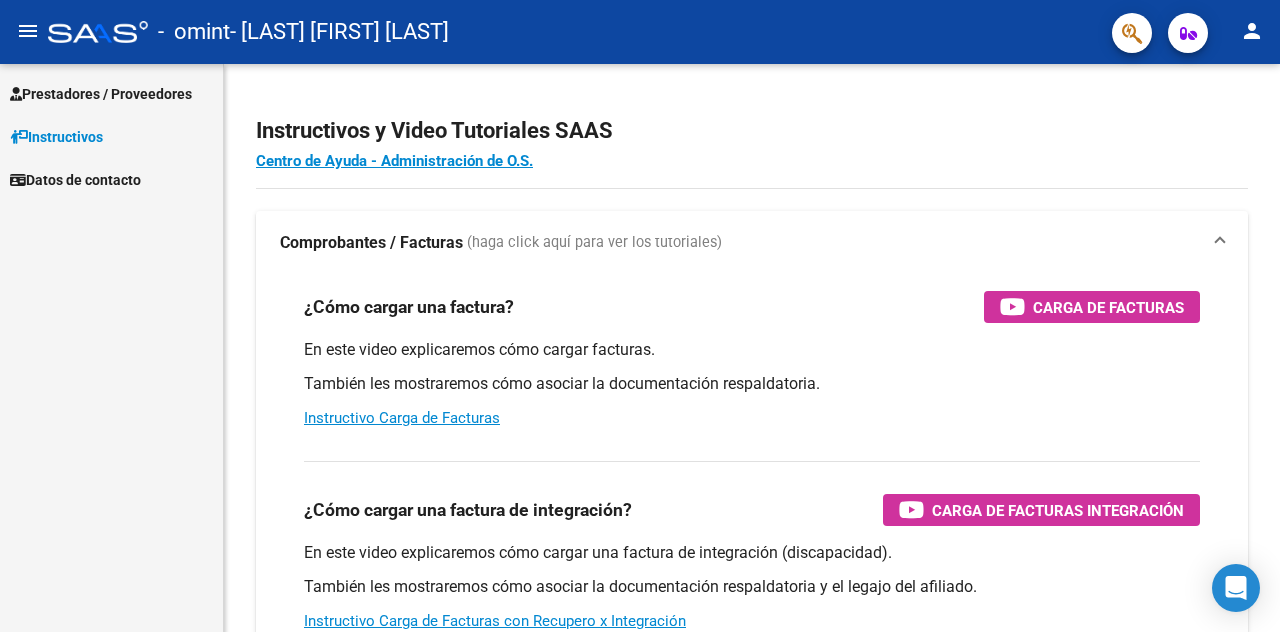 scroll, scrollTop: 0, scrollLeft: 0, axis: both 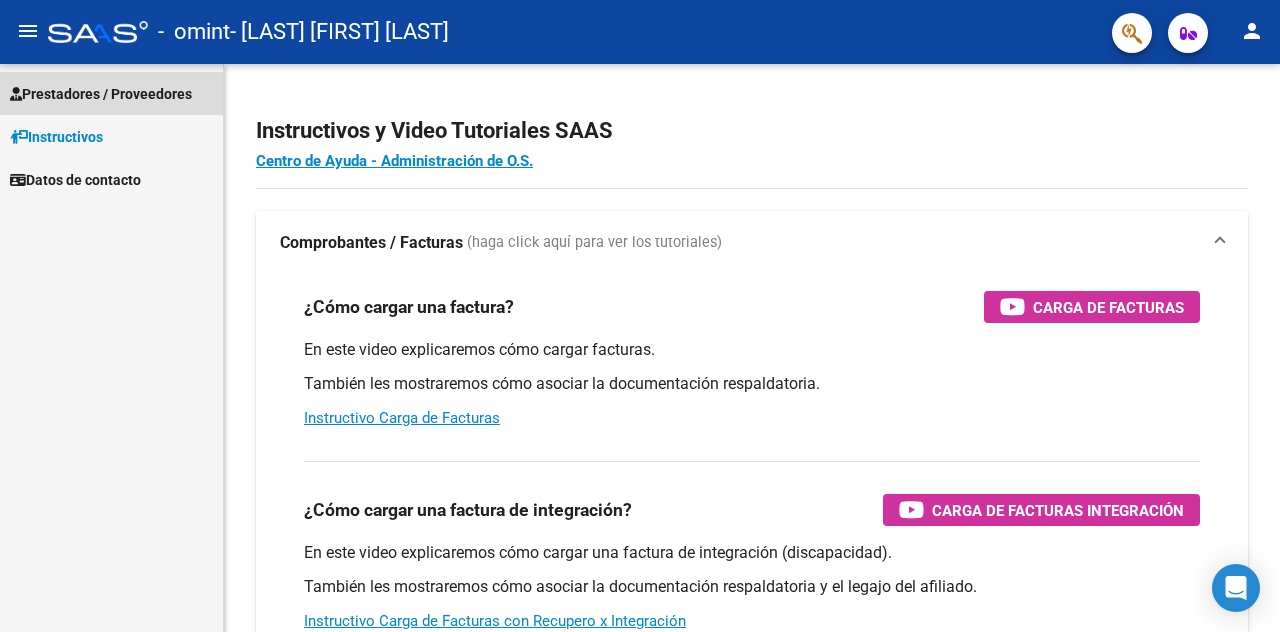 click on "Prestadores / Proveedores" at bounding box center [101, 94] 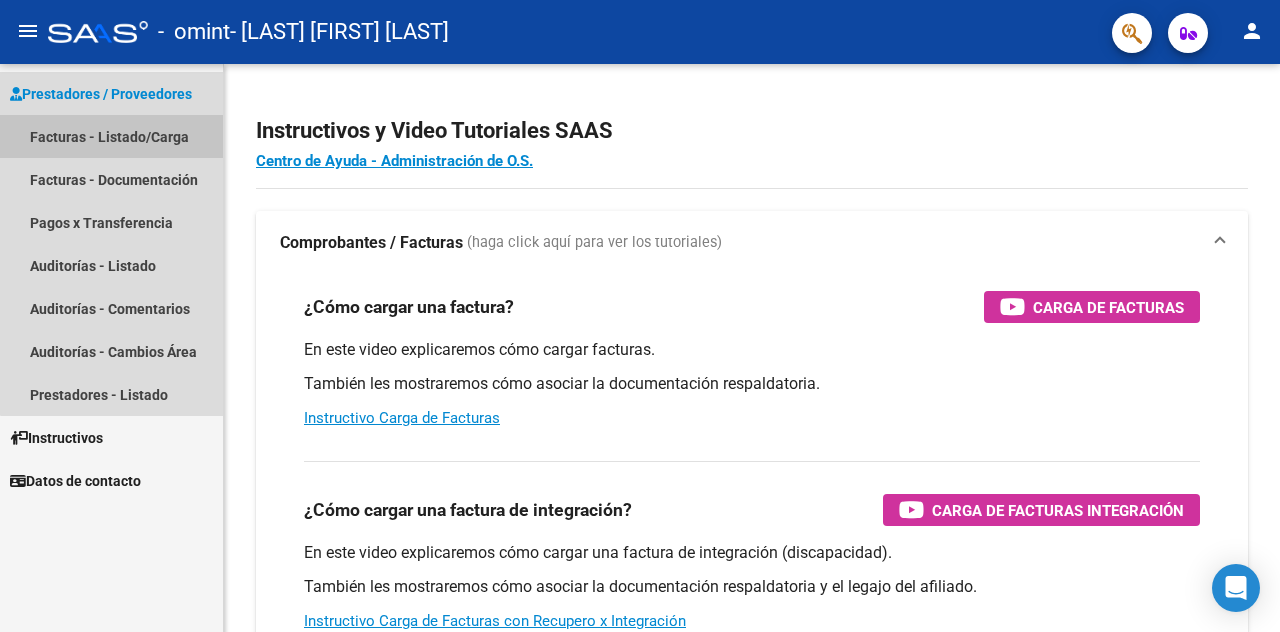 click on "Facturas - Listado/Carga" at bounding box center (111, 136) 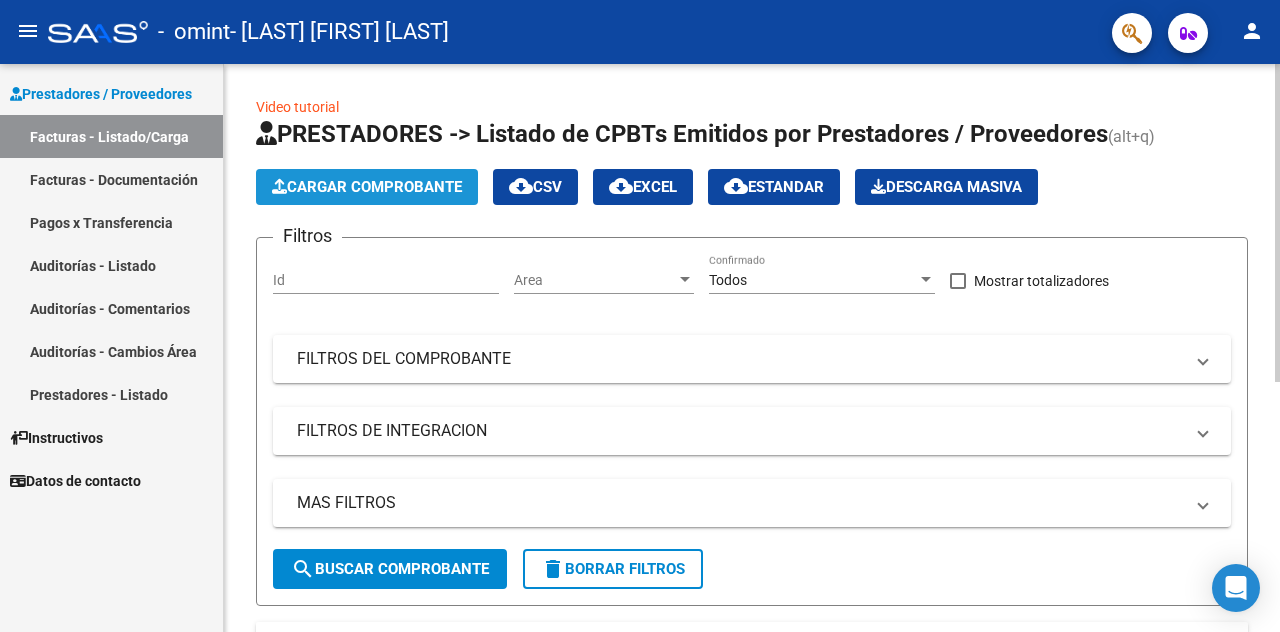 click on "Cargar Comprobante" 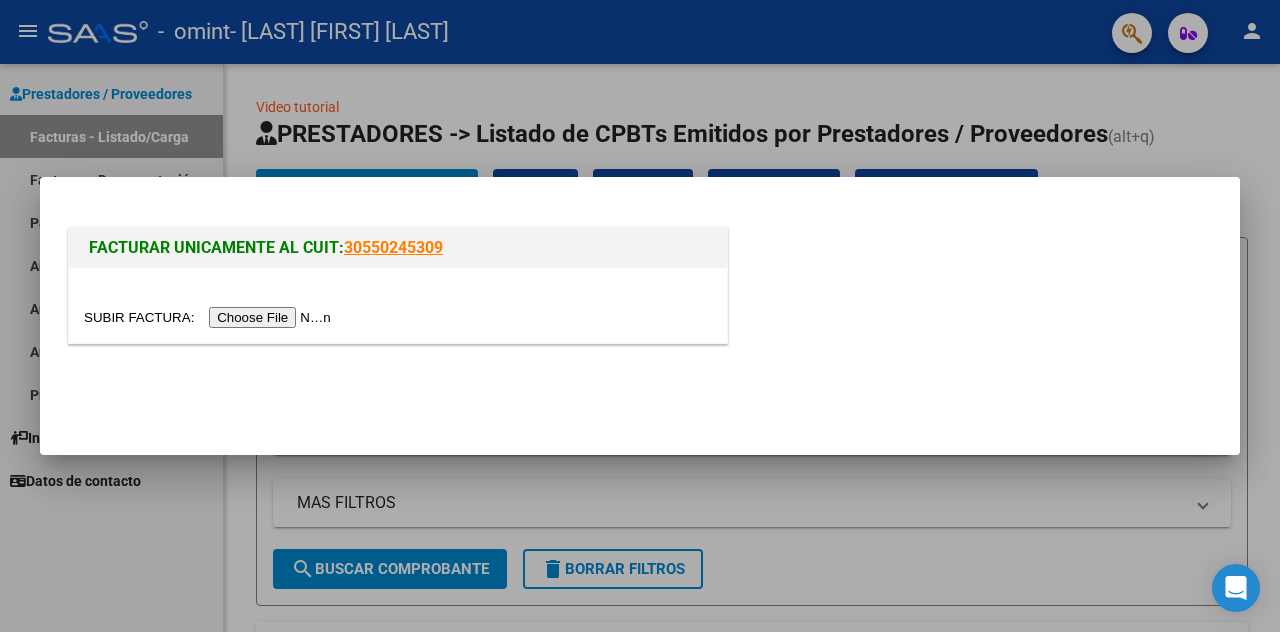 click at bounding box center [210, 317] 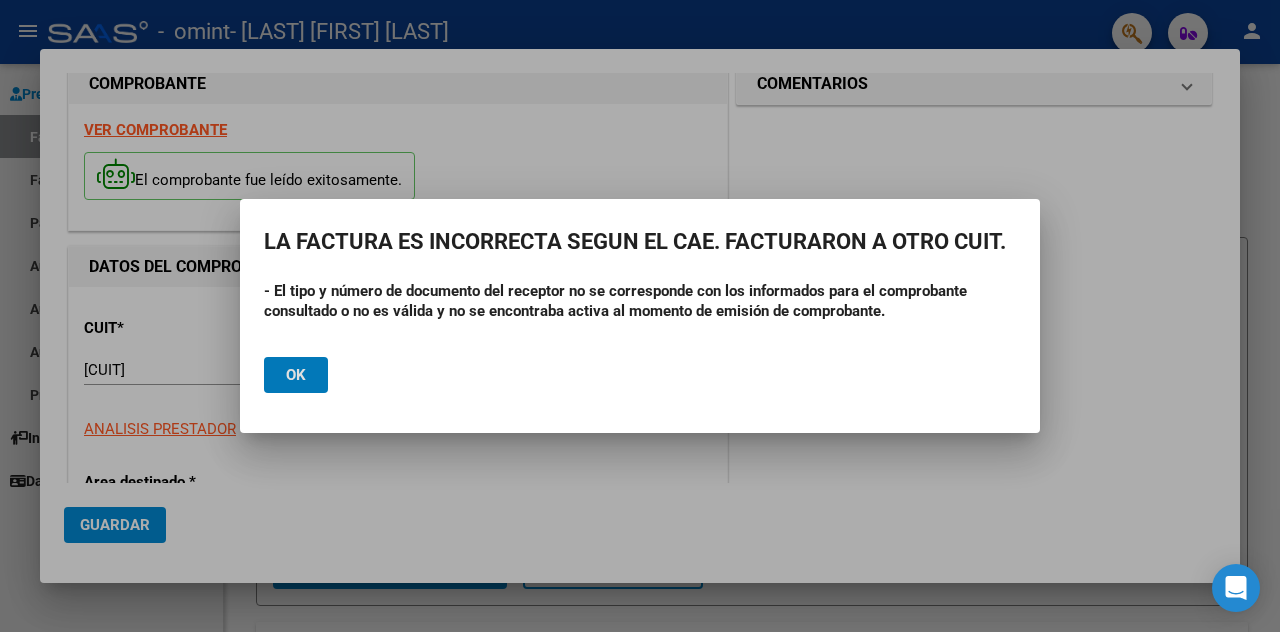 scroll, scrollTop: 40, scrollLeft: 0, axis: vertical 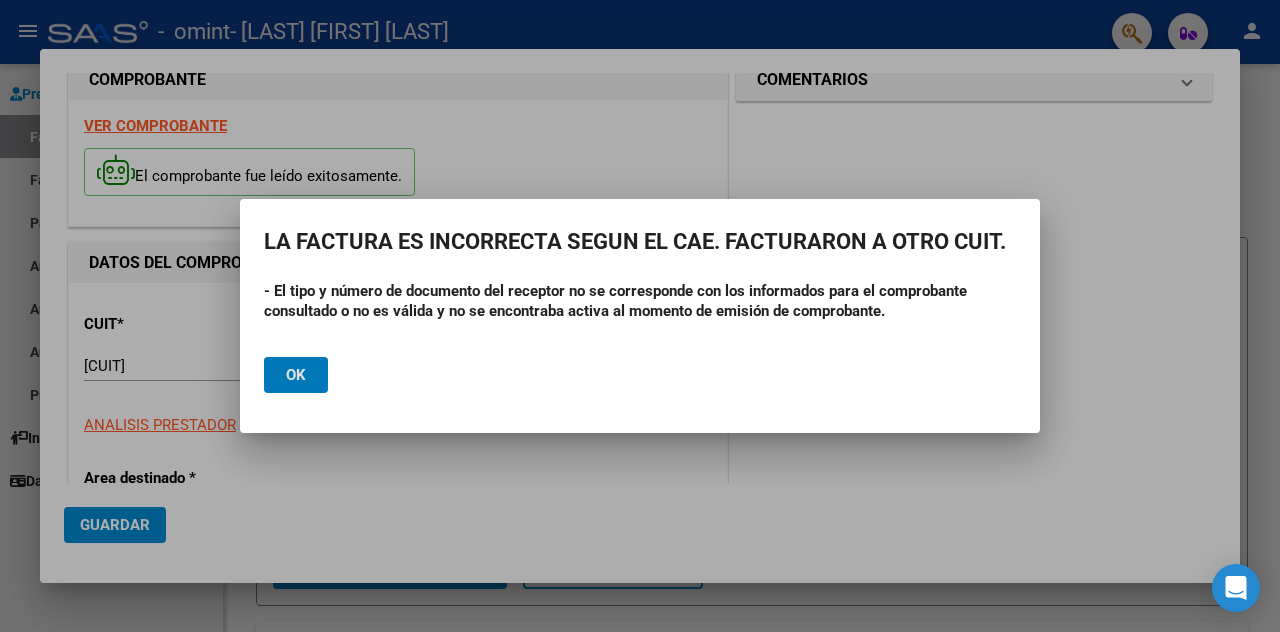 type 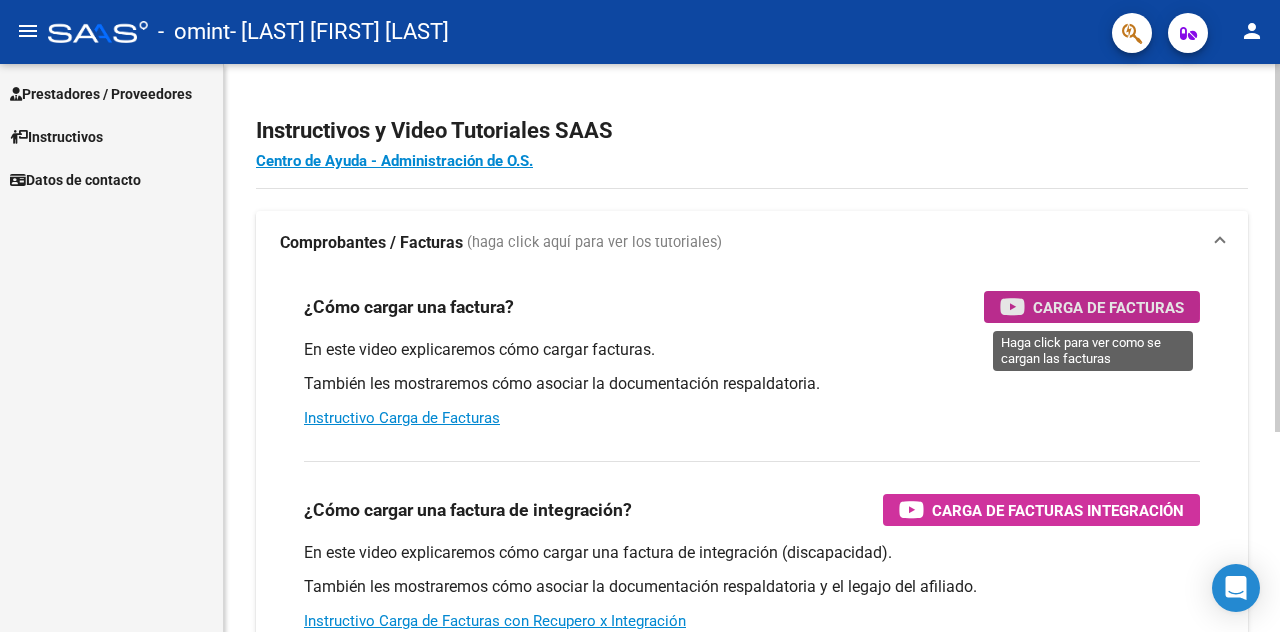 click on "Carga de Facturas" at bounding box center (1108, 307) 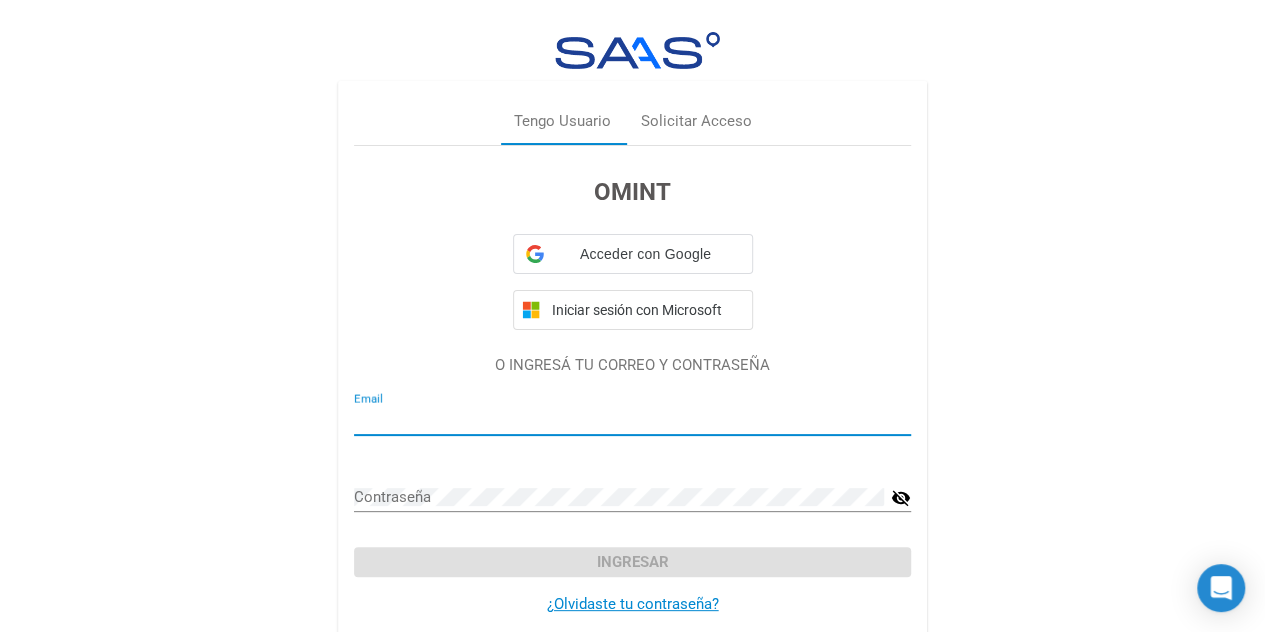 type on "[EMAIL]" 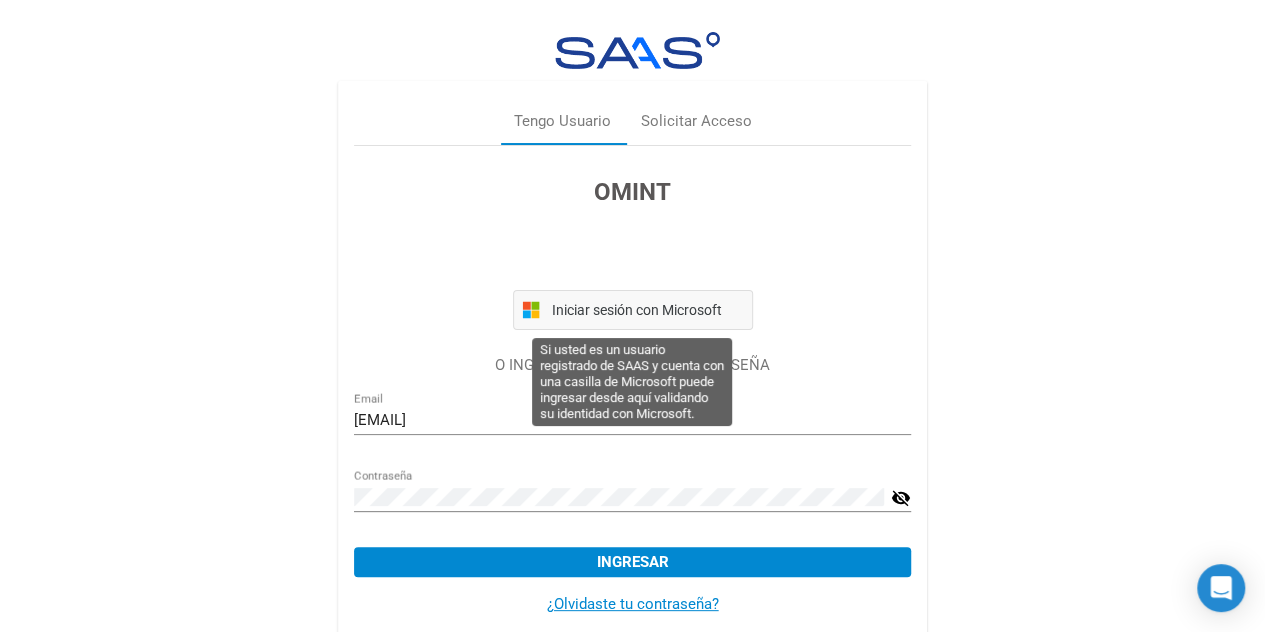 click on "Iniciar sesión con Microsoft" at bounding box center [633, 310] 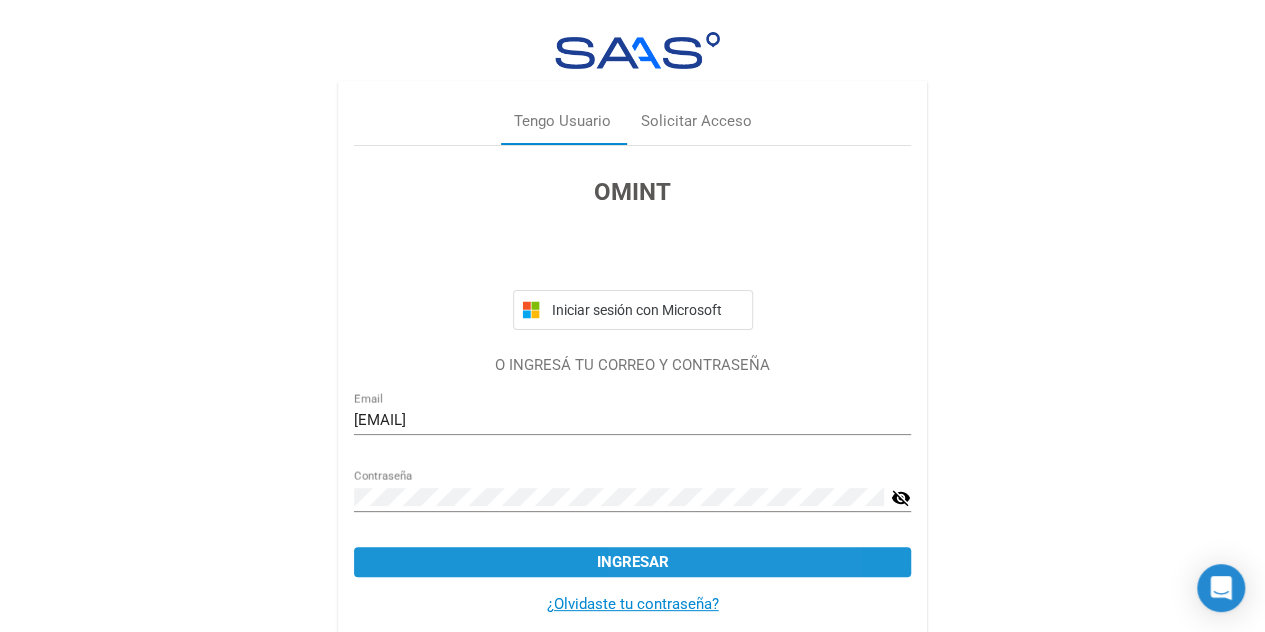 click on "Ingresar" at bounding box center [632, 562] 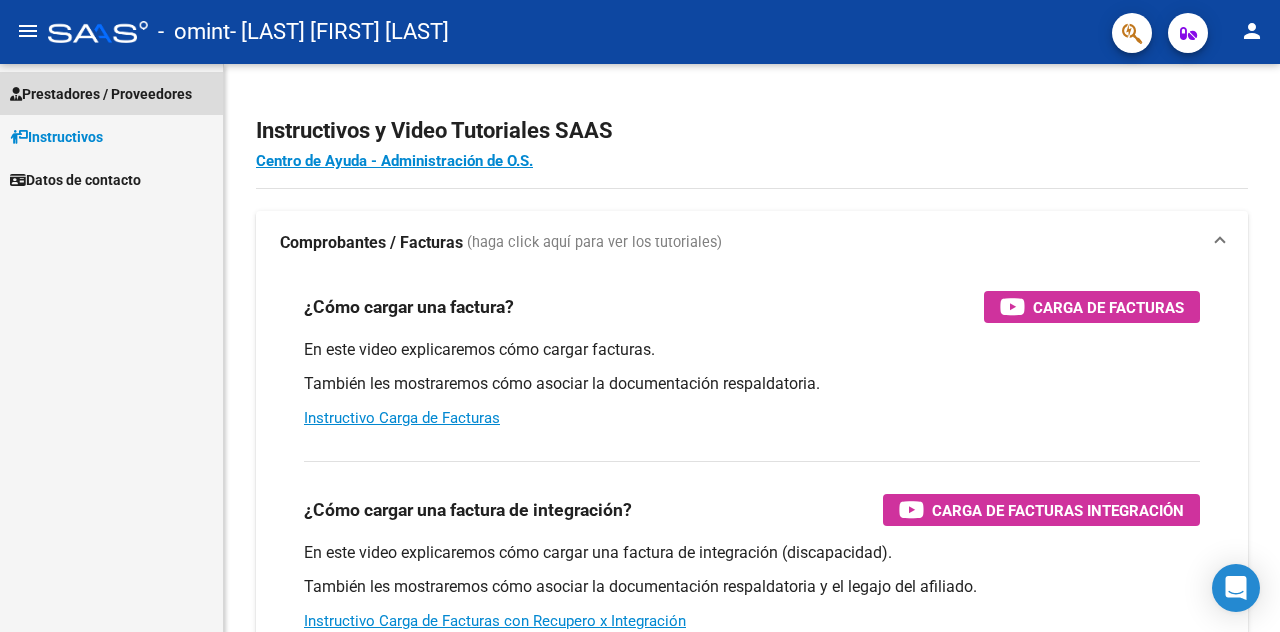 click on "Prestadores / Proveedores" at bounding box center (101, 94) 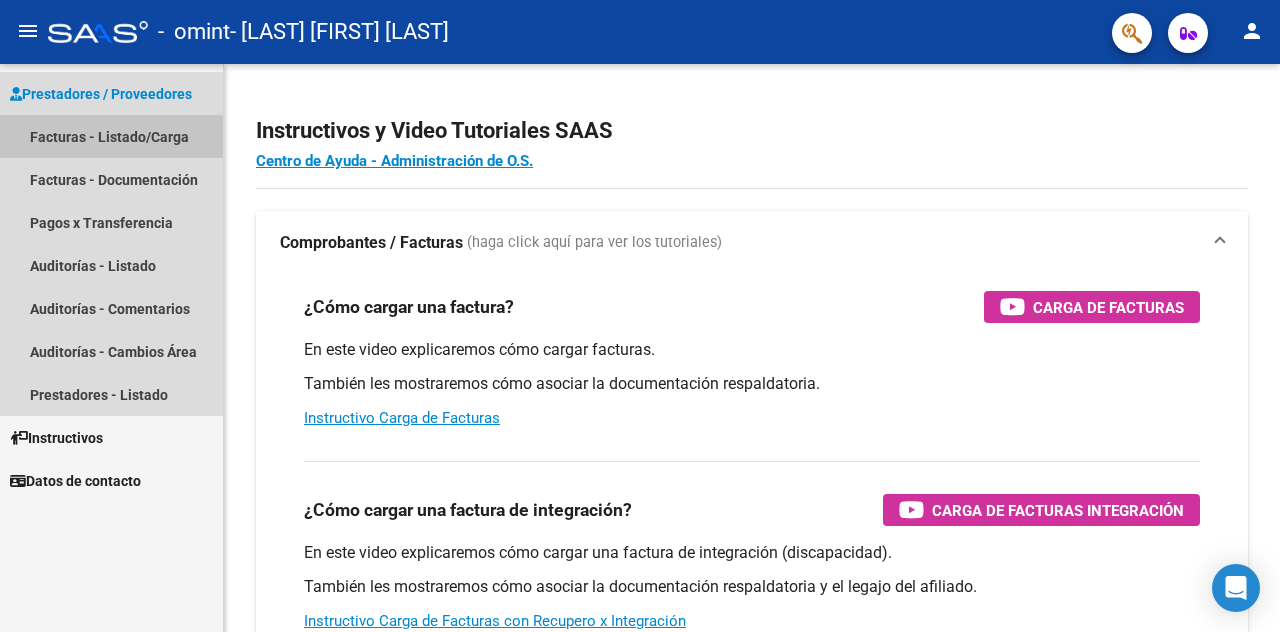 click on "Facturas - Listado/Carga" at bounding box center (111, 136) 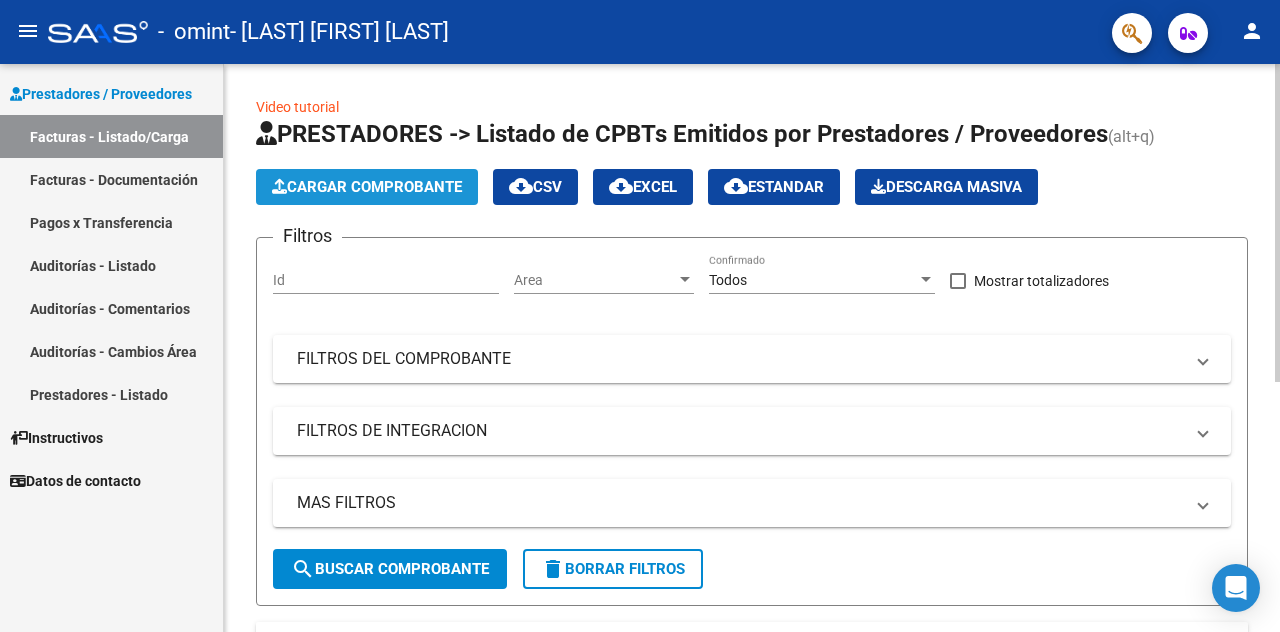 click on "Cargar Comprobante" 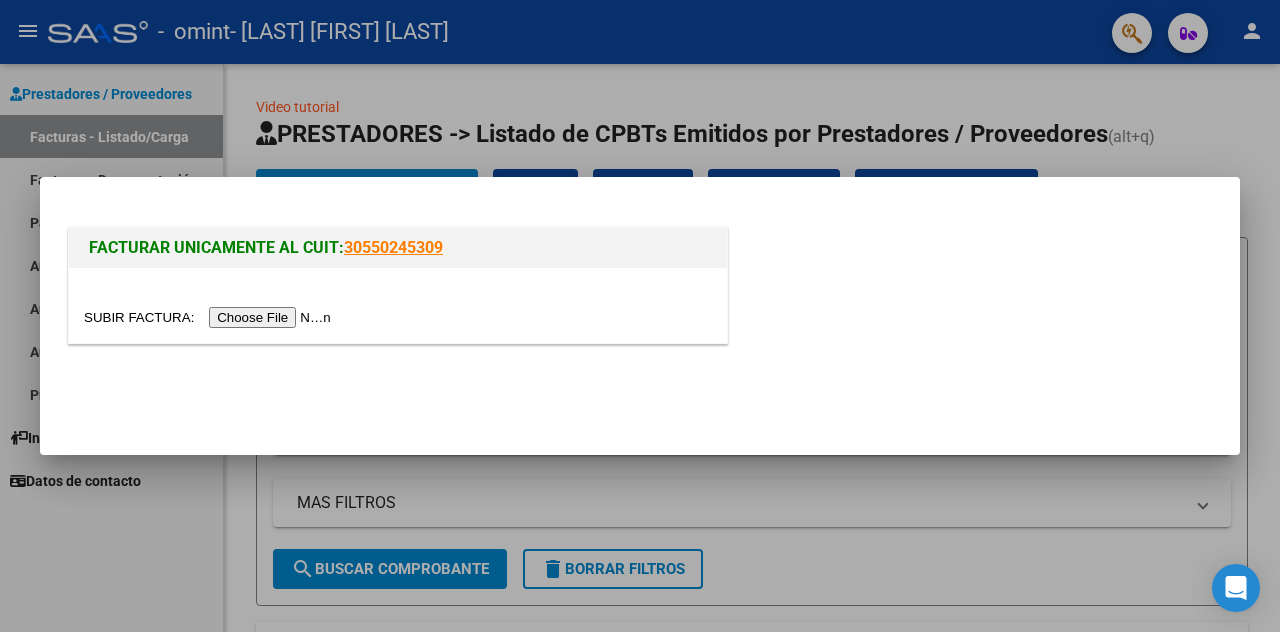 click at bounding box center (210, 317) 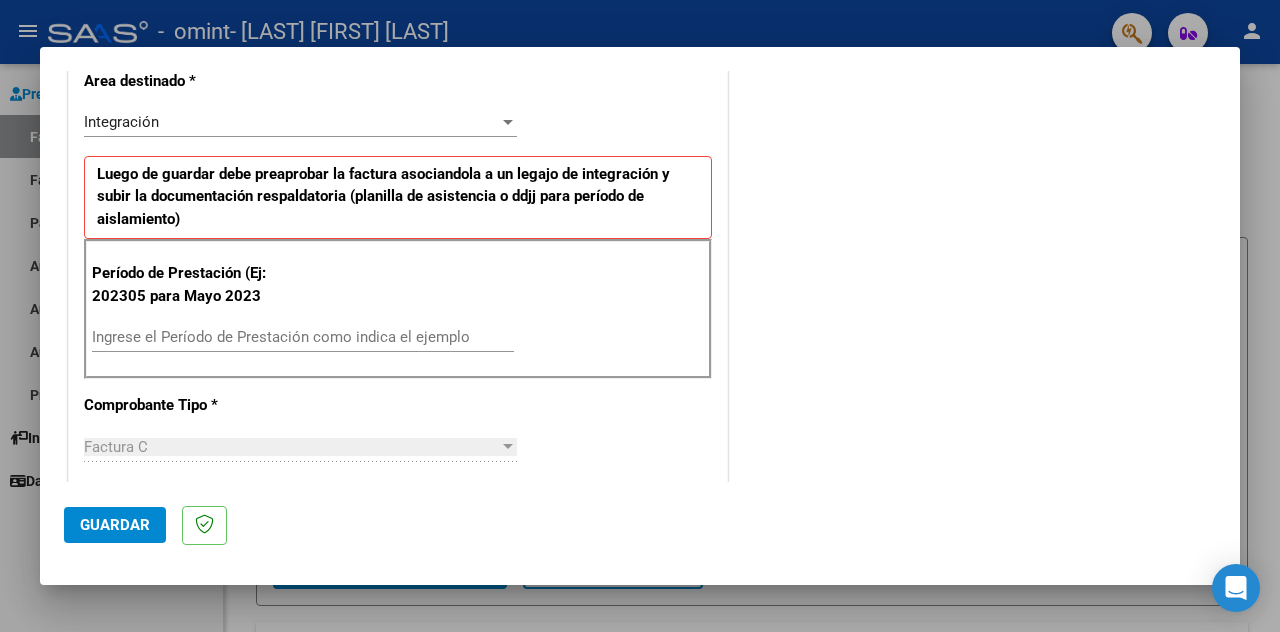 scroll, scrollTop: 440, scrollLeft: 0, axis: vertical 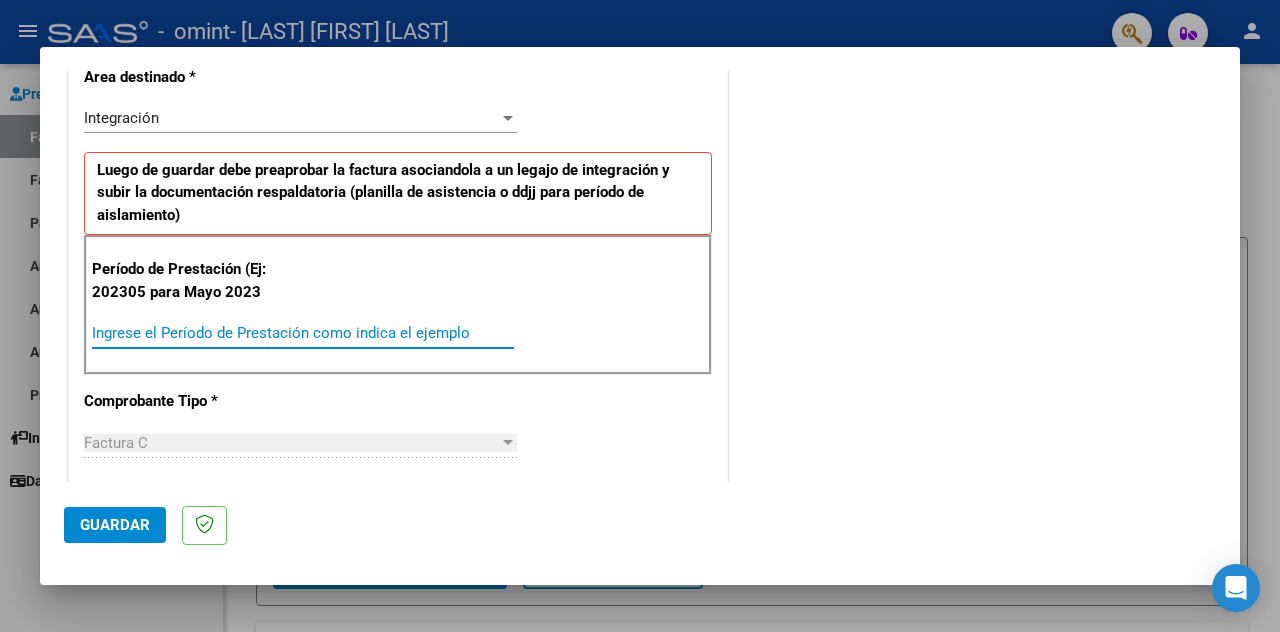 click on "Ingrese el Período de Prestación como indica el ejemplo" at bounding box center (303, 333) 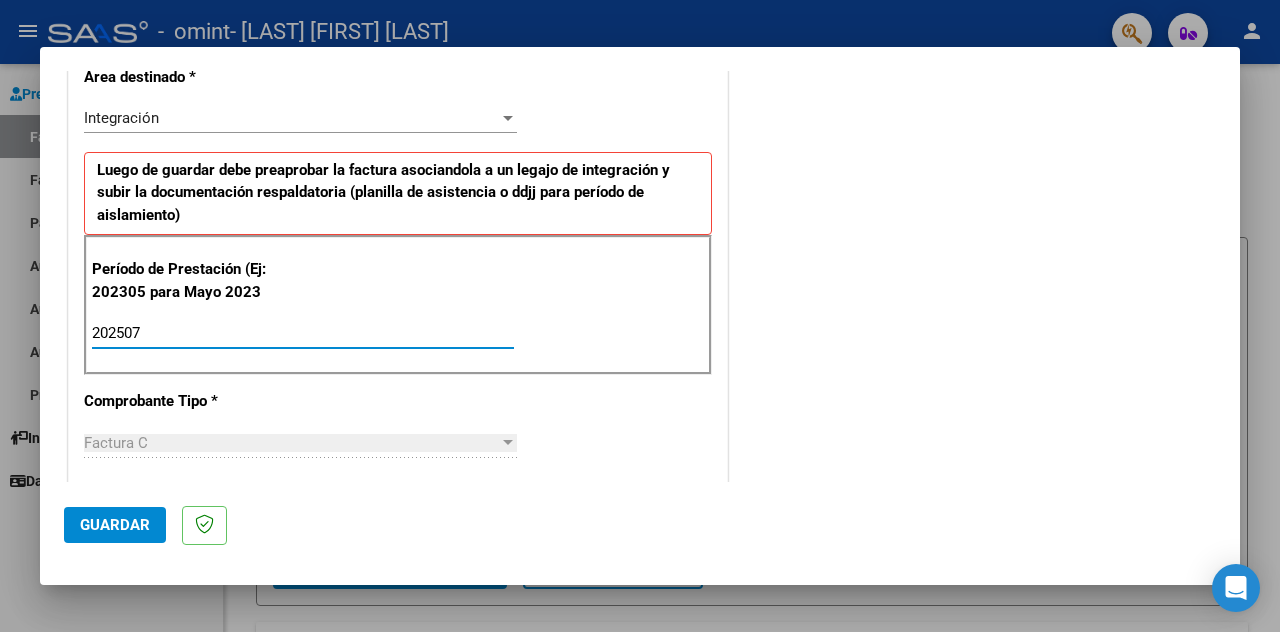 type on "202507" 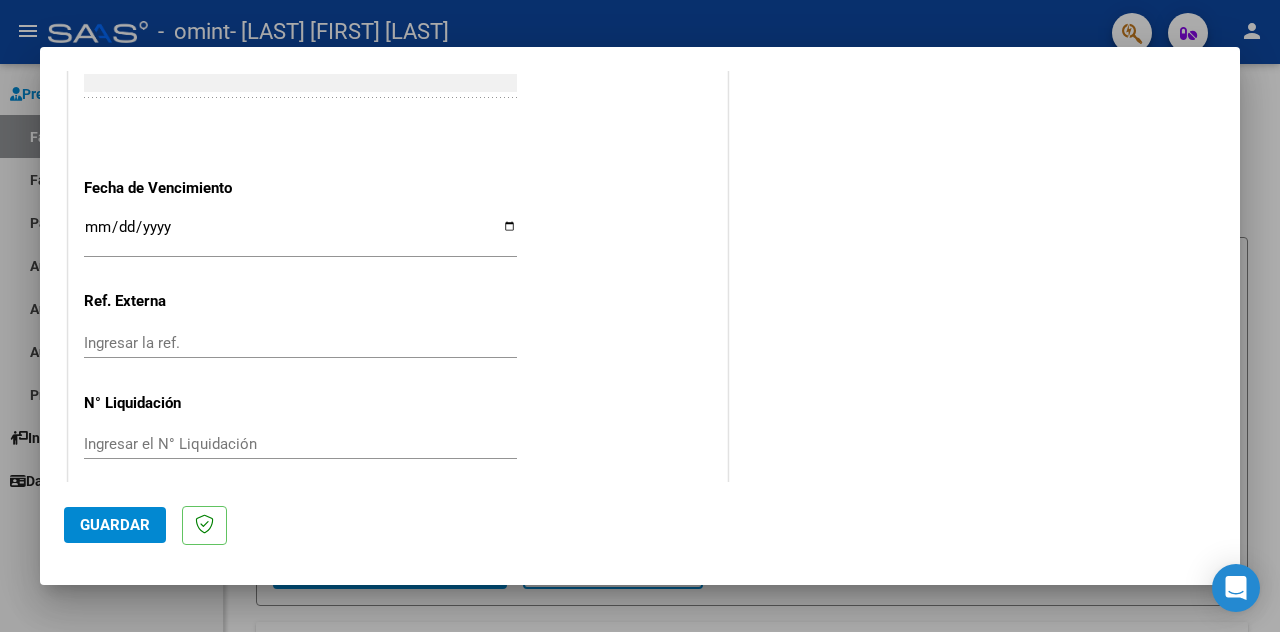 scroll, scrollTop: 1352, scrollLeft: 0, axis: vertical 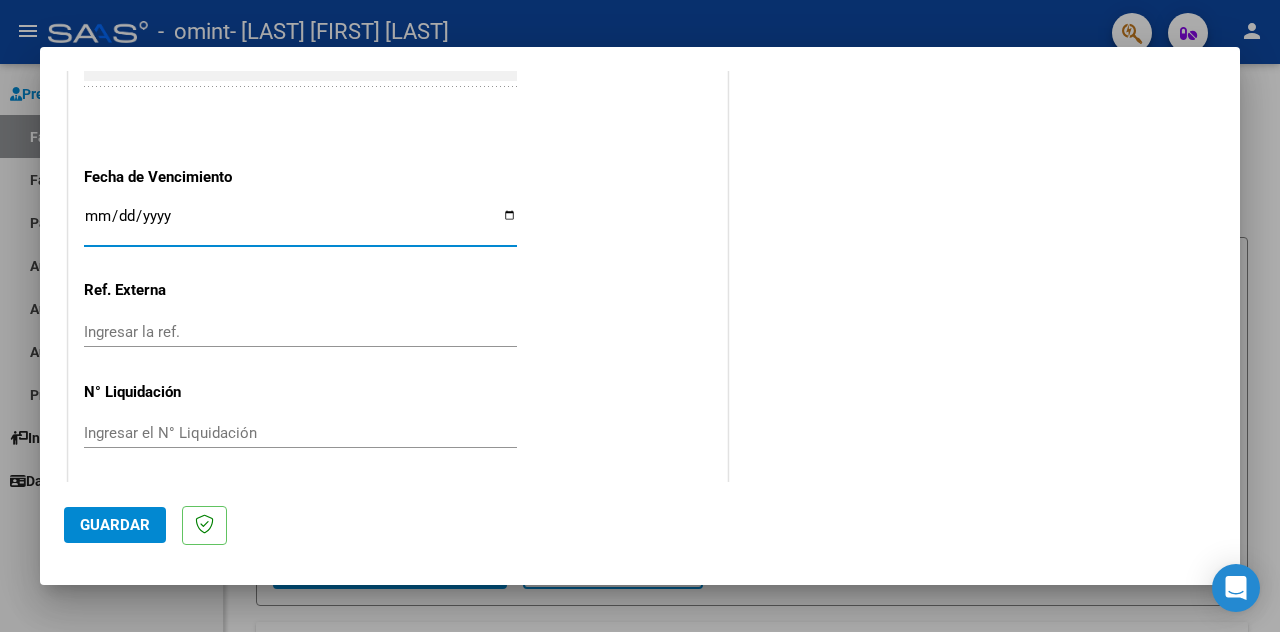 click on "Ingresar la fecha" at bounding box center [300, 224] 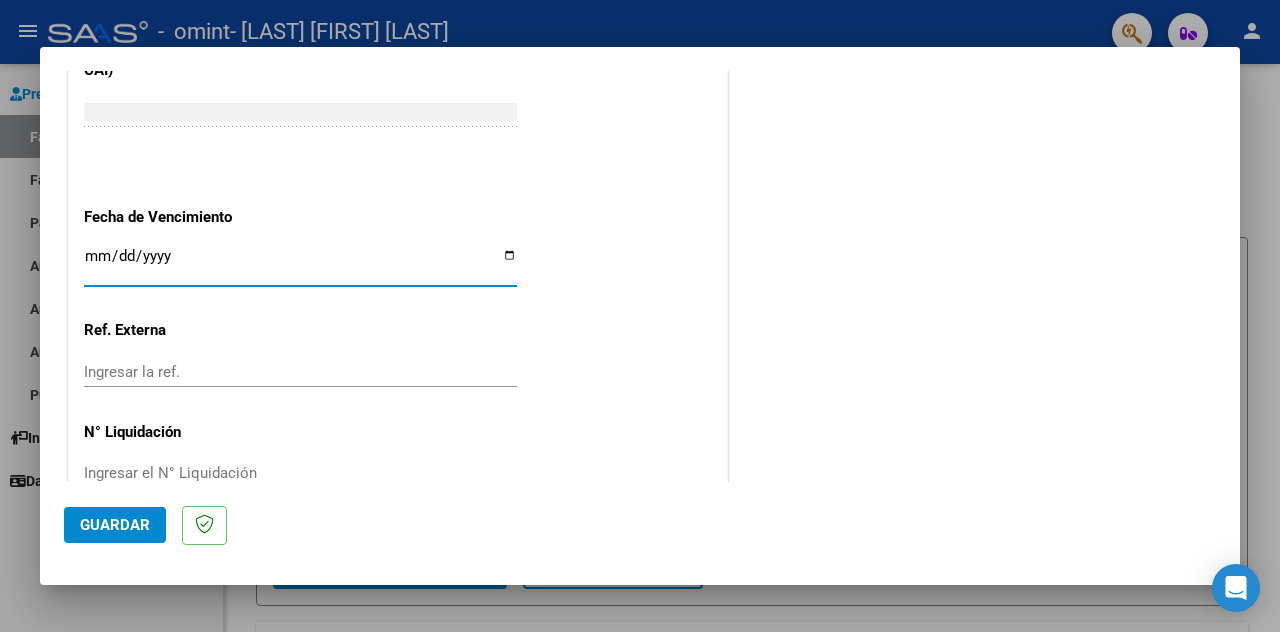 scroll, scrollTop: 1272, scrollLeft: 0, axis: vertical 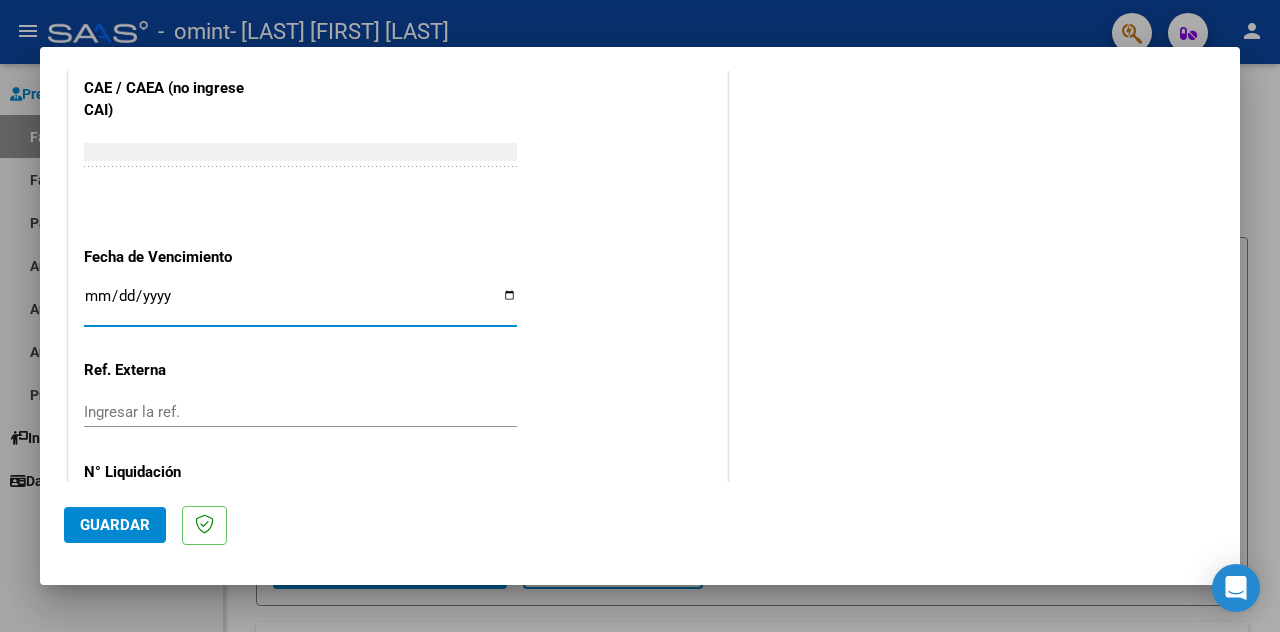 click on "Ingresar la fecha" at bounding box center (300, 304) 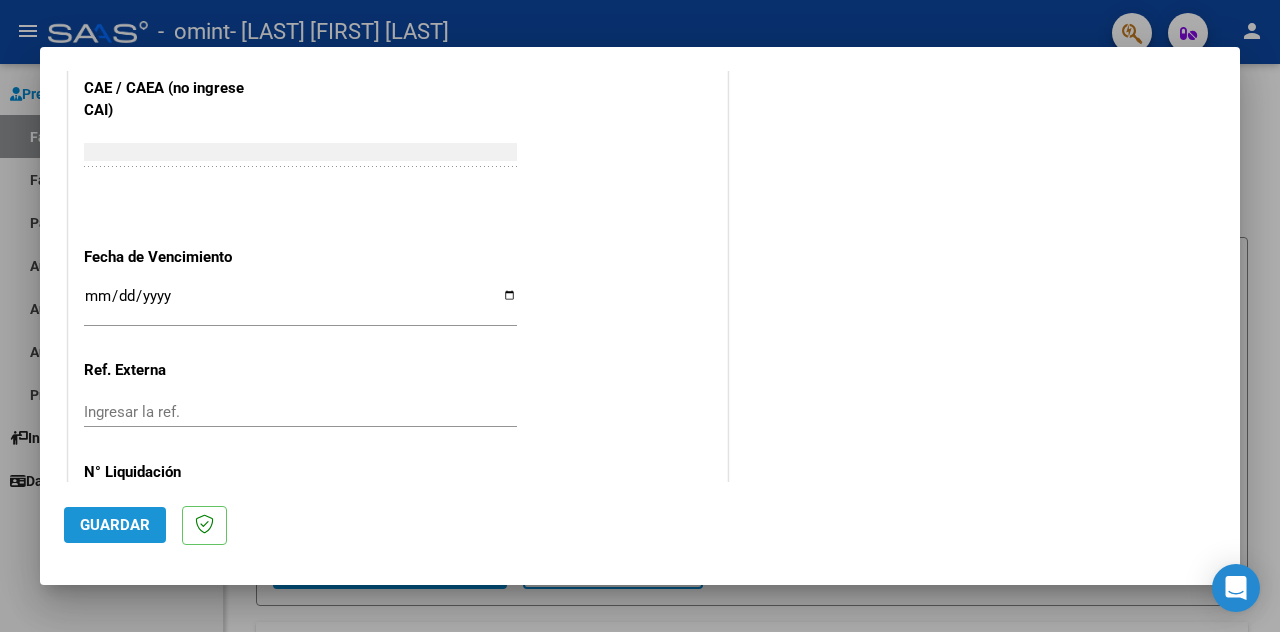 click on "Guardar" 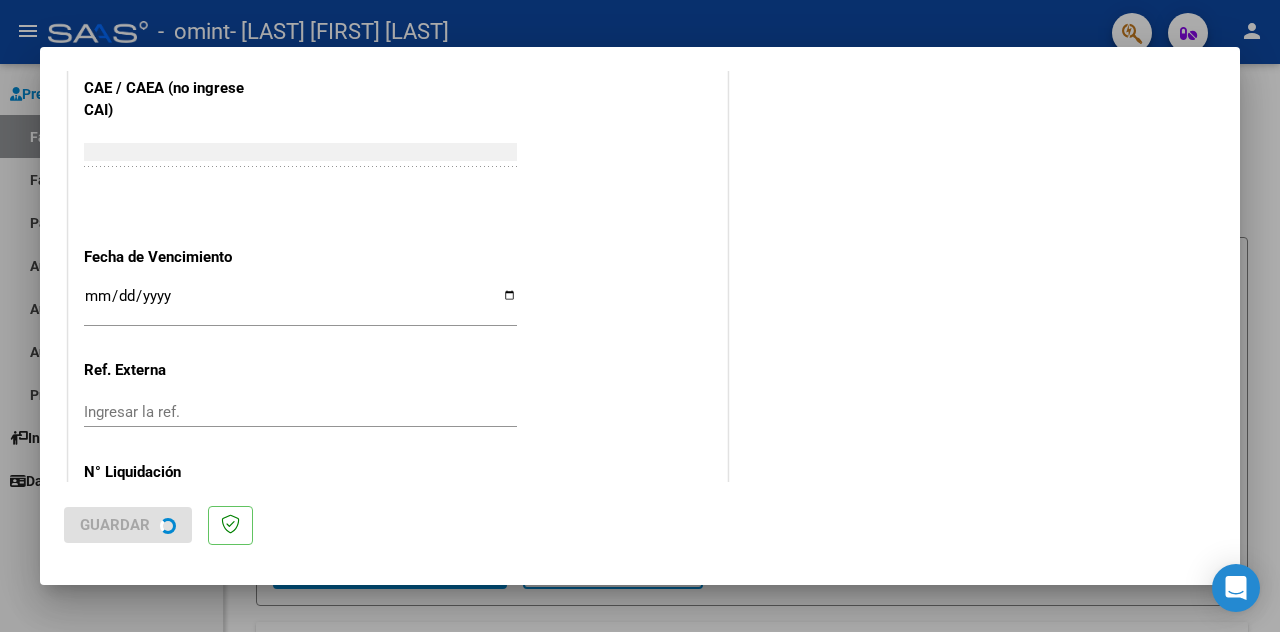 scroll, scrollTop: 0, scrollLeft: 0, axis: both 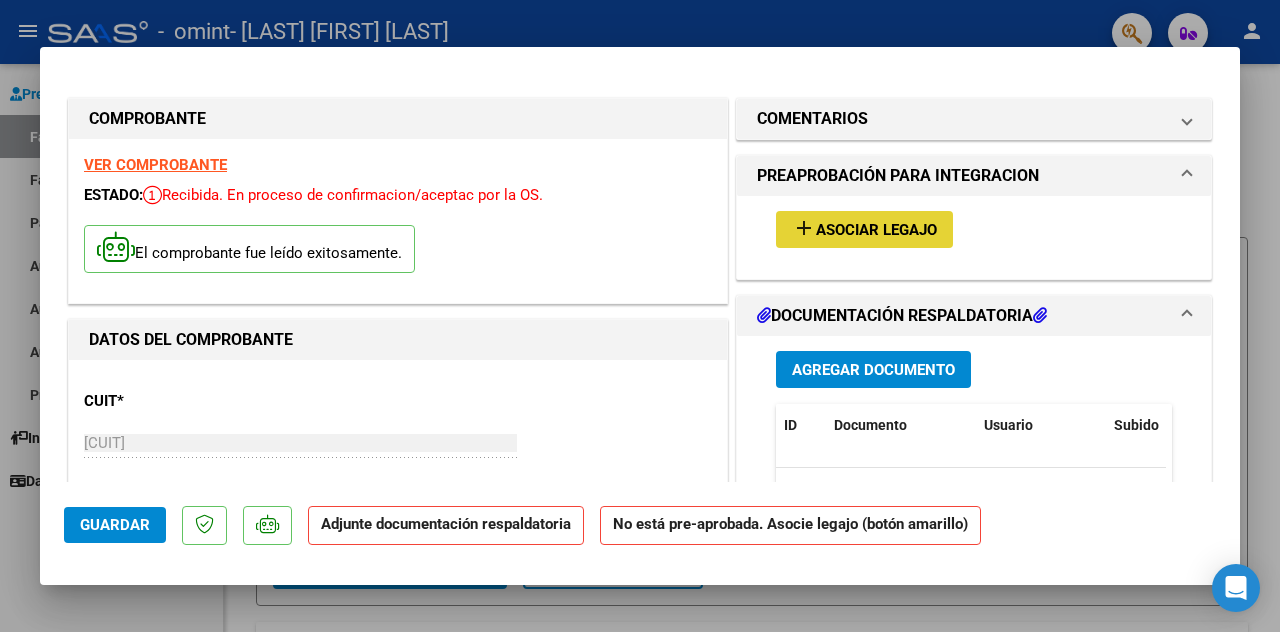 click on "Asociar Legajo" at bounding box center [876, 230] 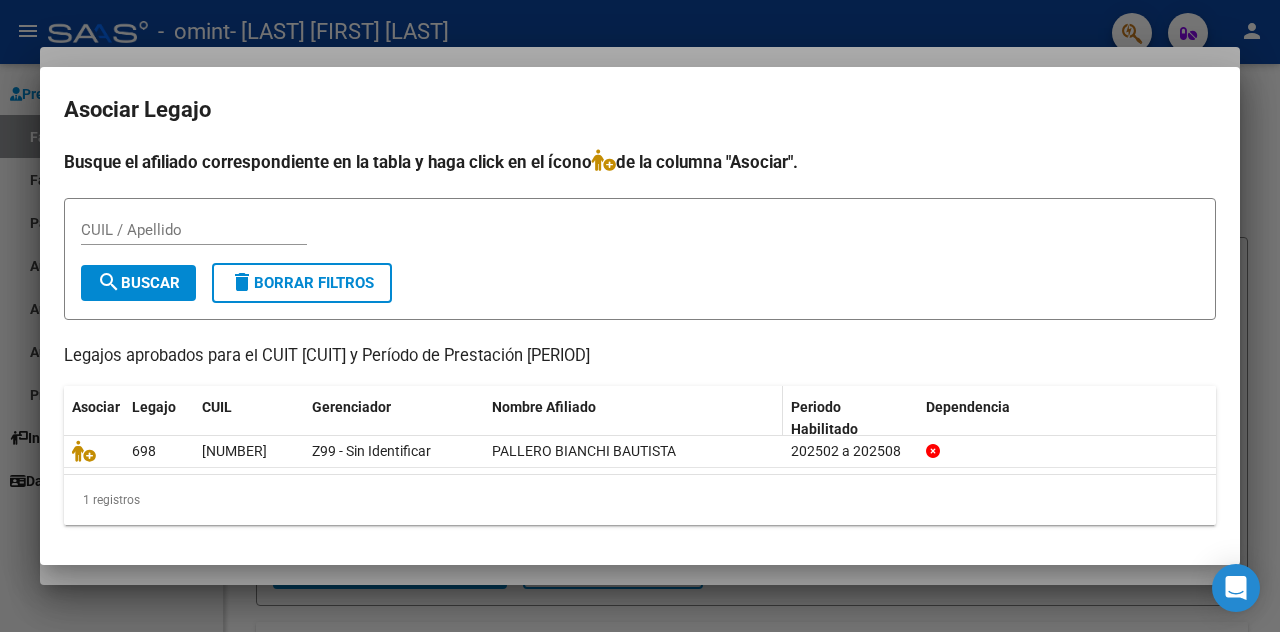 click on "Nombre Afiliado" 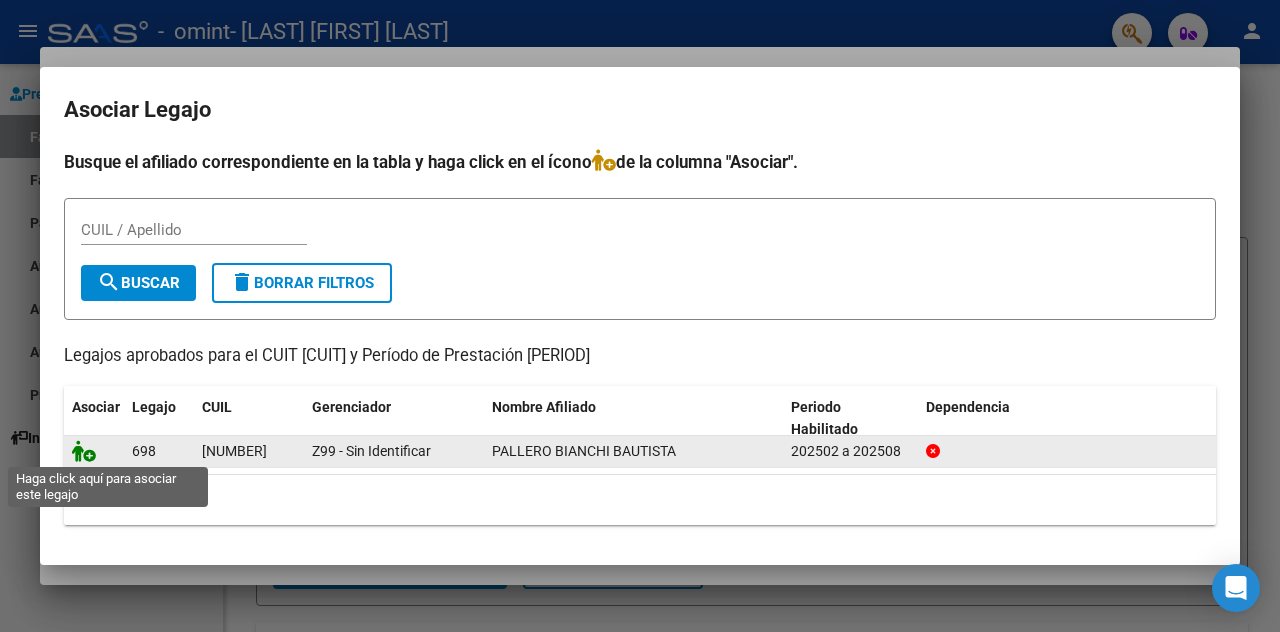 click 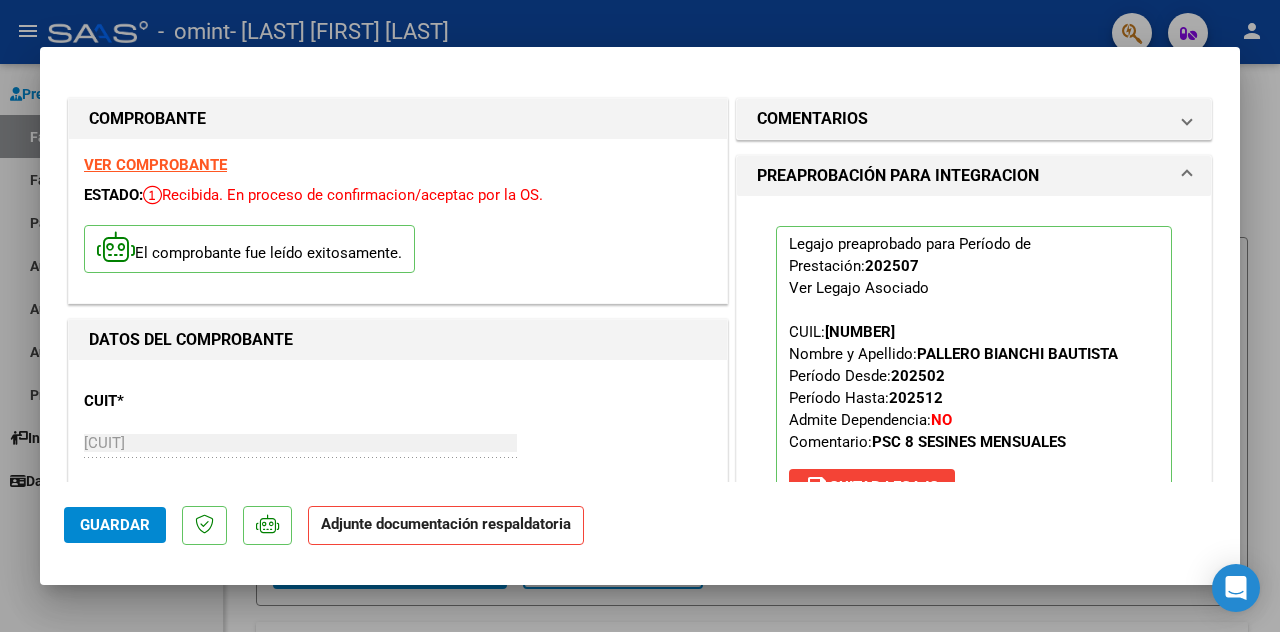 click at bounding box center [640, 316] 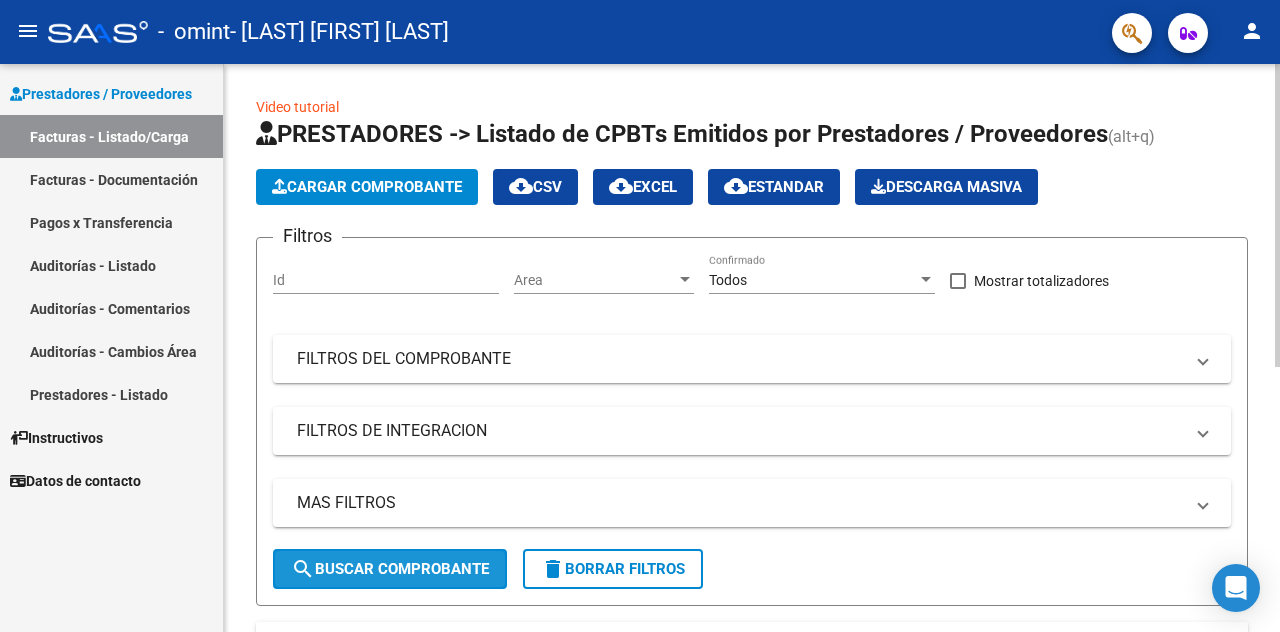 click on "search  Buscar Comprobante" 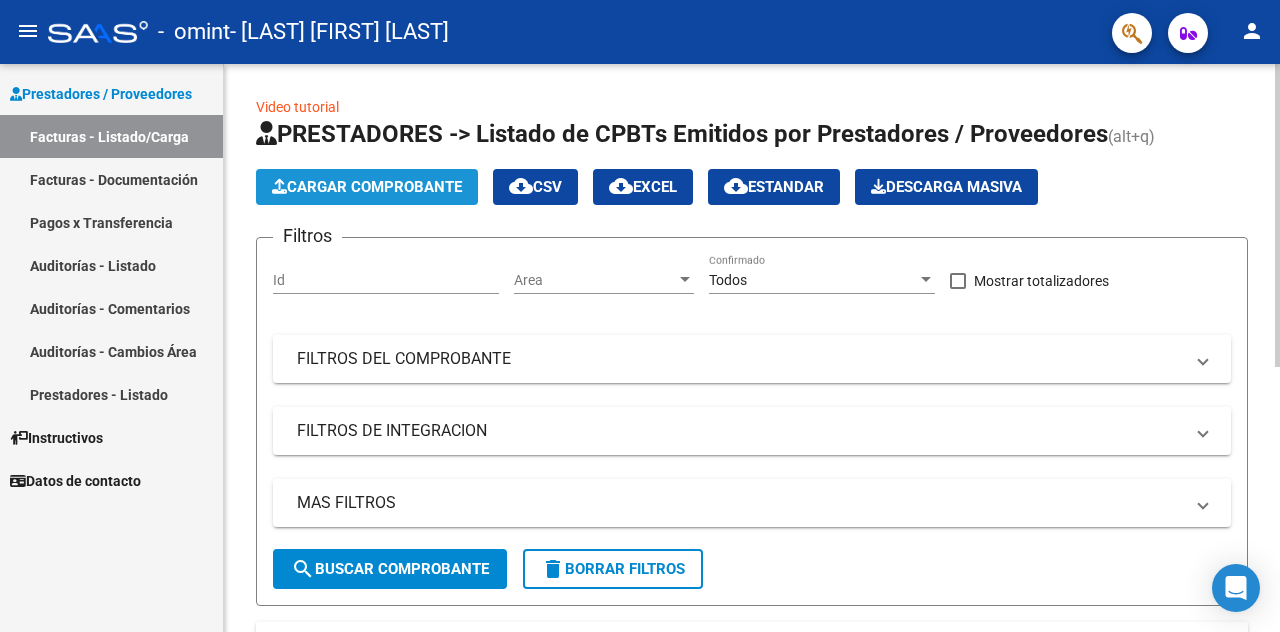 click on "Cargar Comprobante" 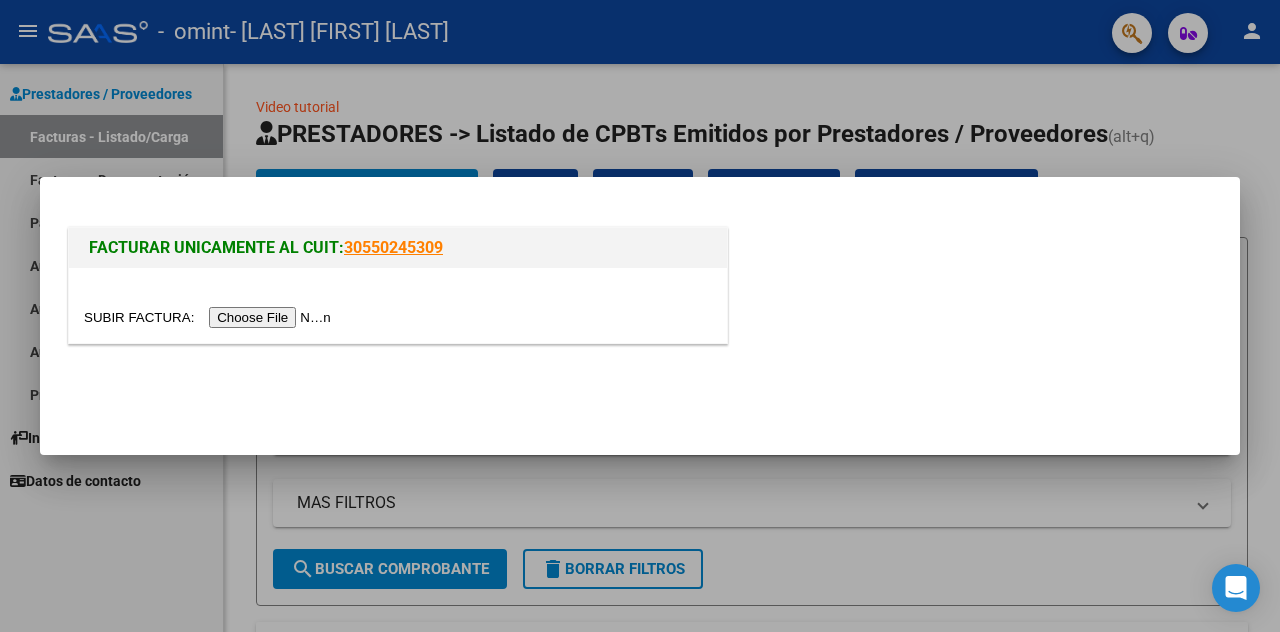 drag, startPoint x: 245, startPoint y: 312, endPoint x: 266, endPoint y: 297, distance: 25.806976 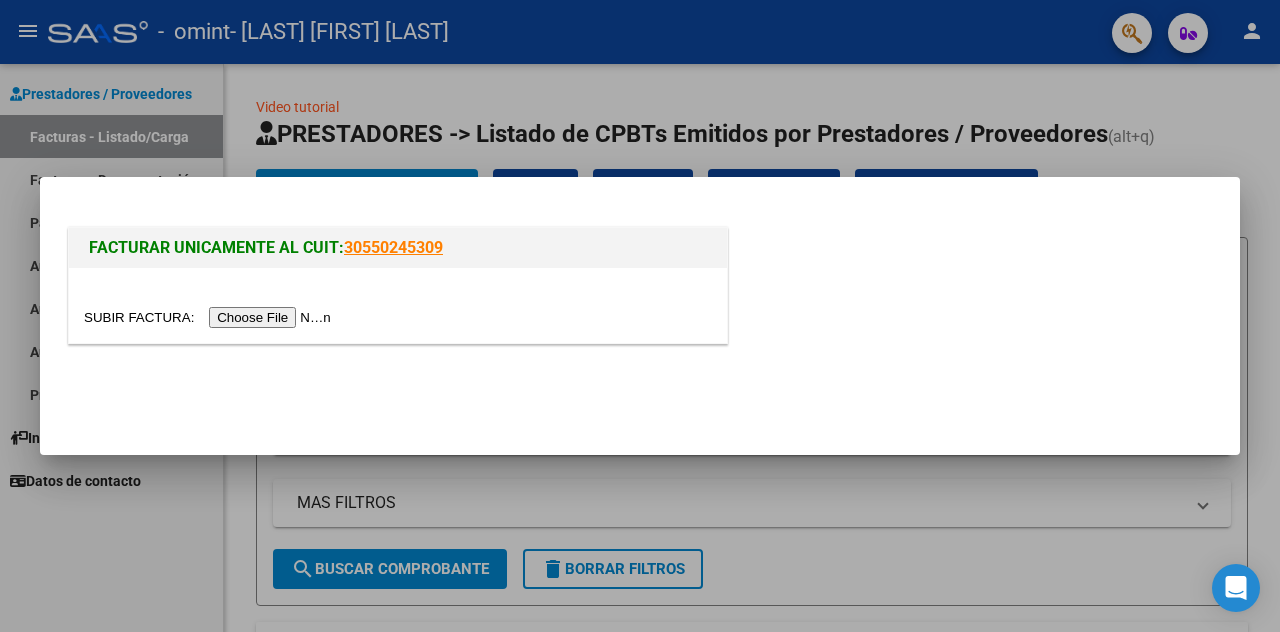click at bounding box center [210, 317] 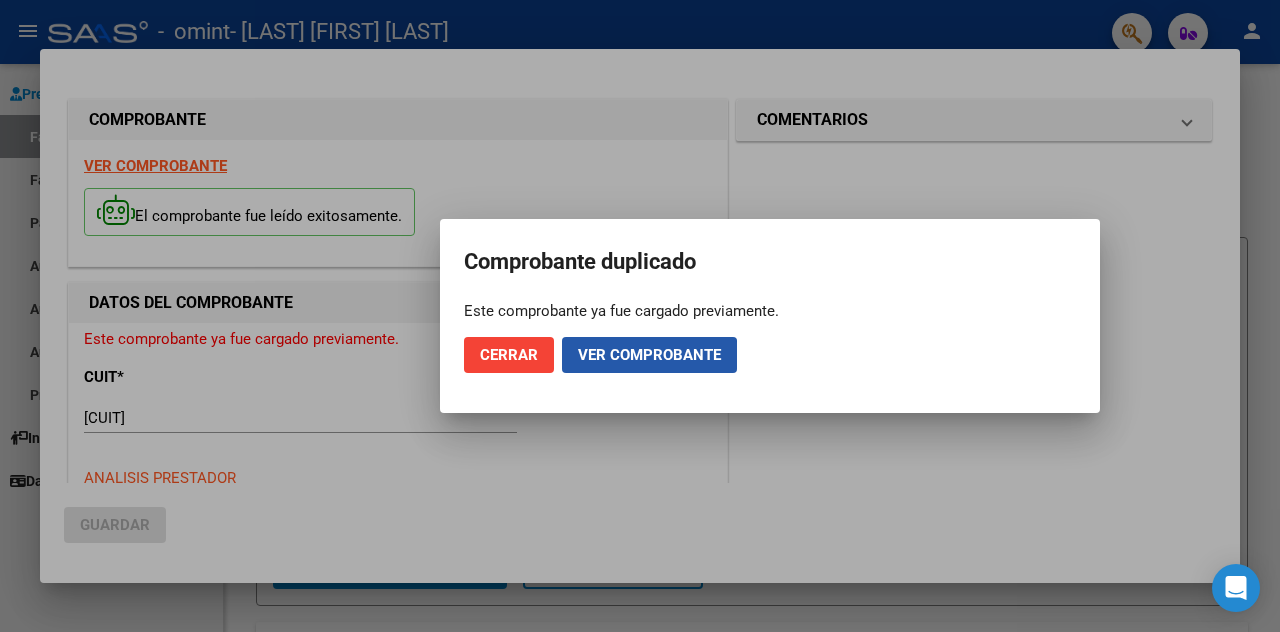 click on "Ver comprobante" 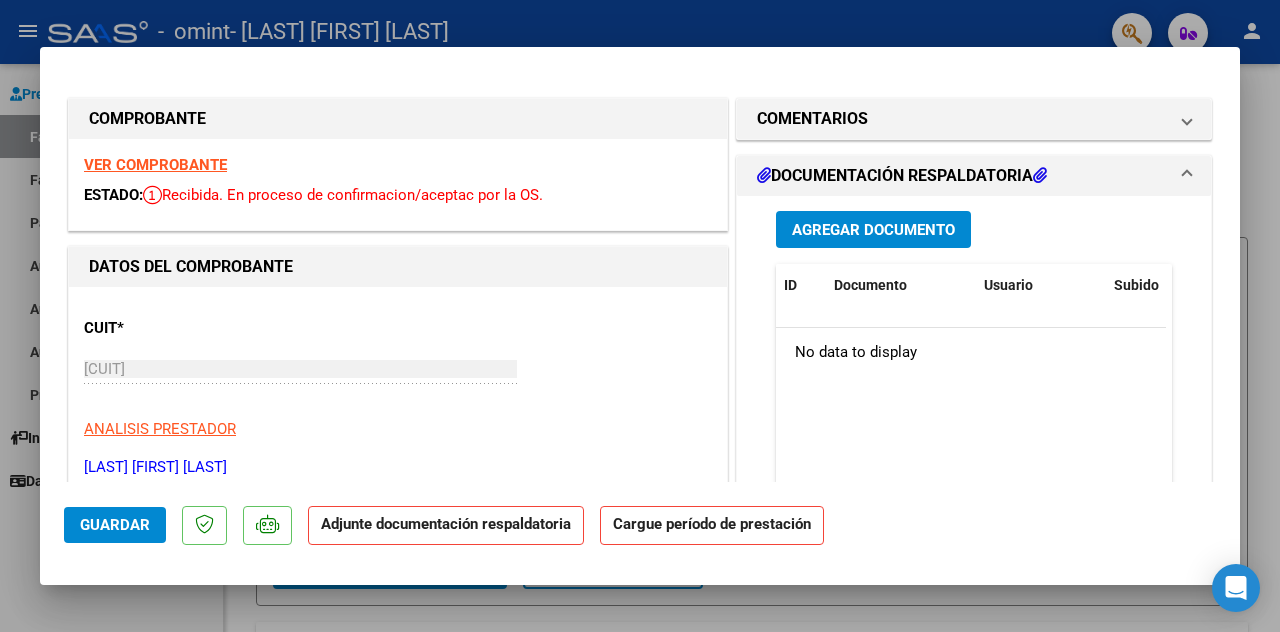 click on "Adjunte documentación respaldatoria" 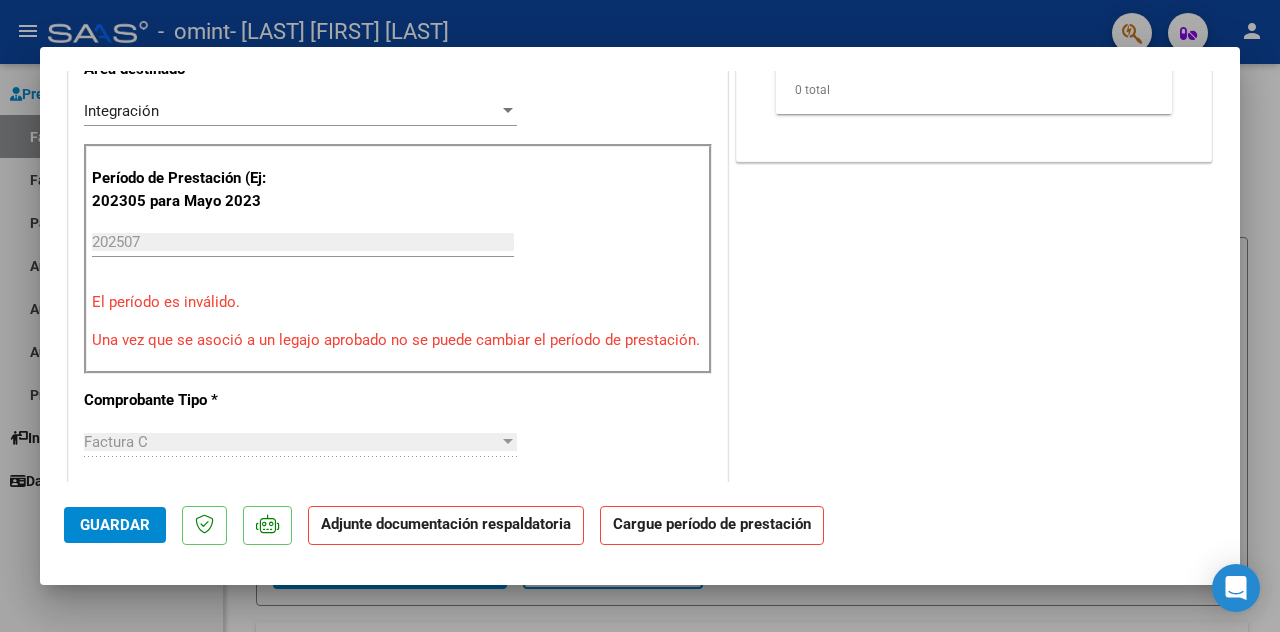 scroll, scrollTop: 480, scrollLeft: 0, axis: vertical 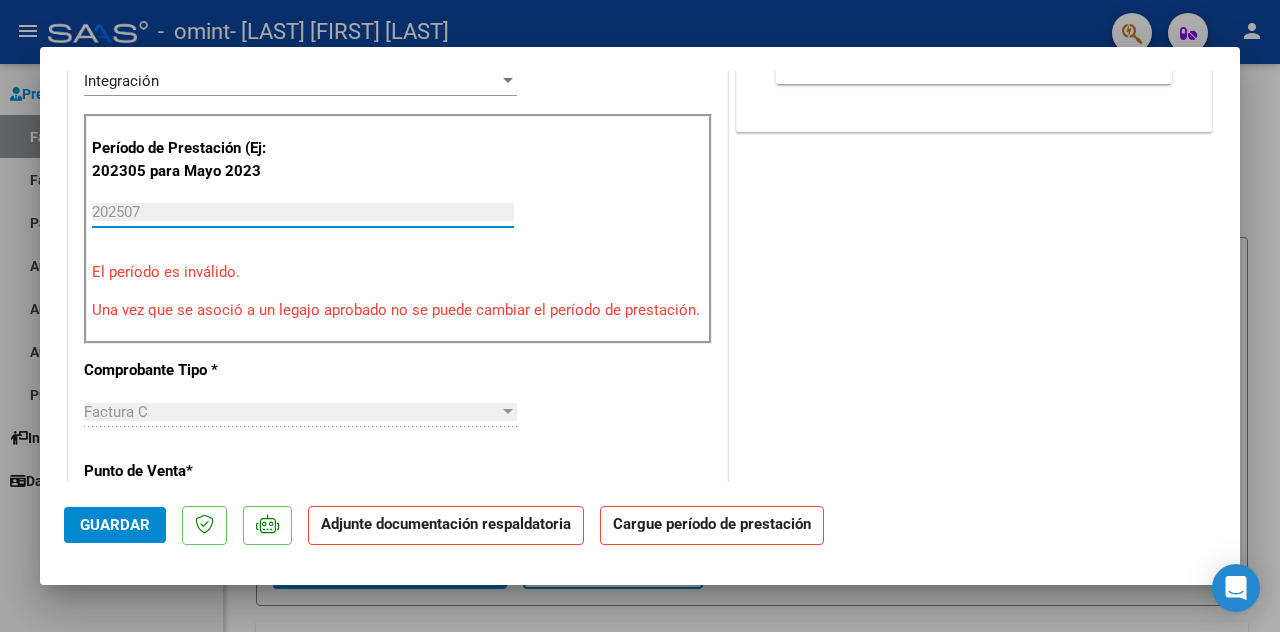 click on "202507" at bounding box center [303, 212] 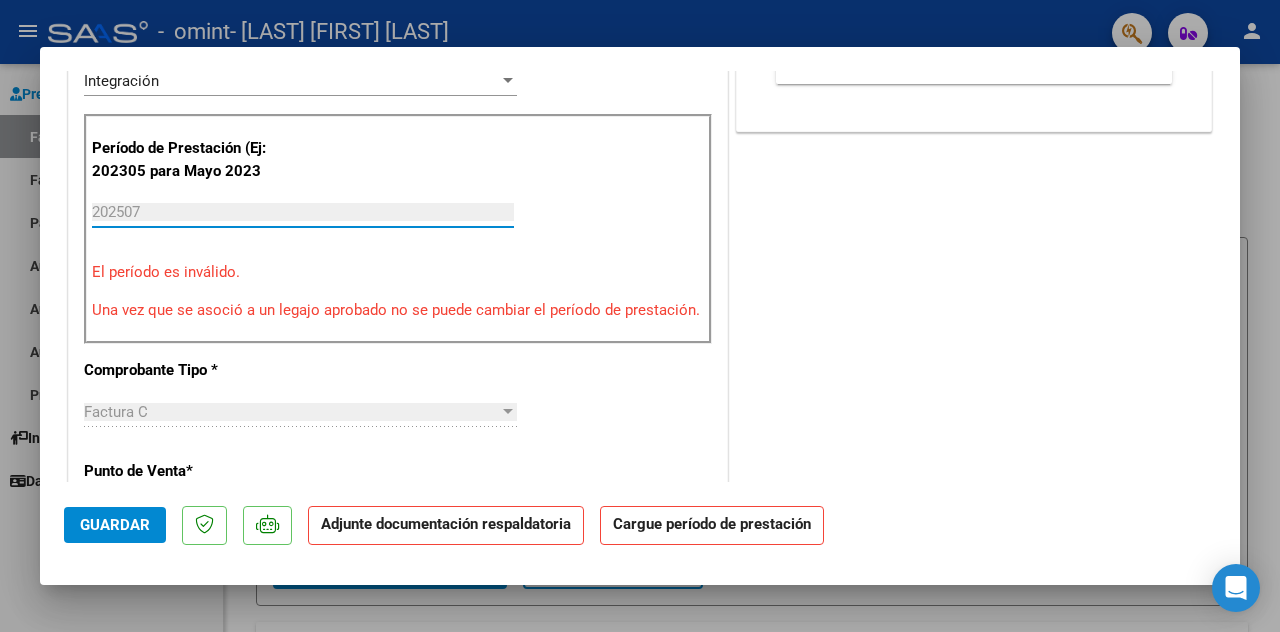 click on "Cargue período de prestación" 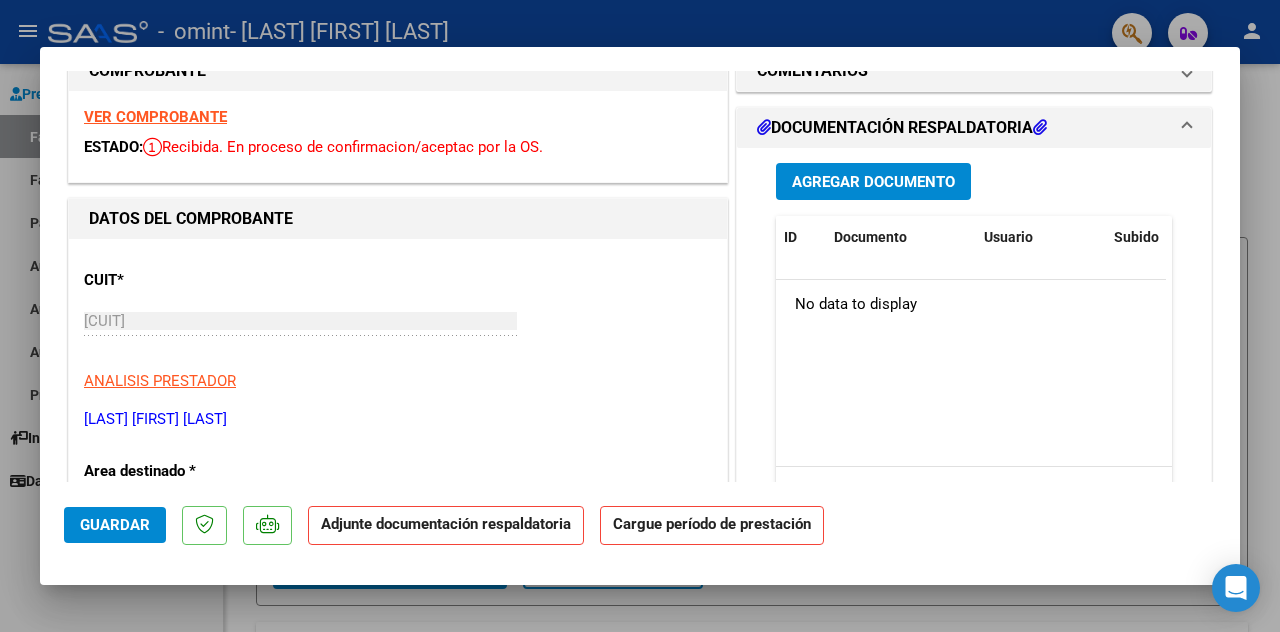 scroll, scrollTop: 0, scrollLeft: 0, axis: both 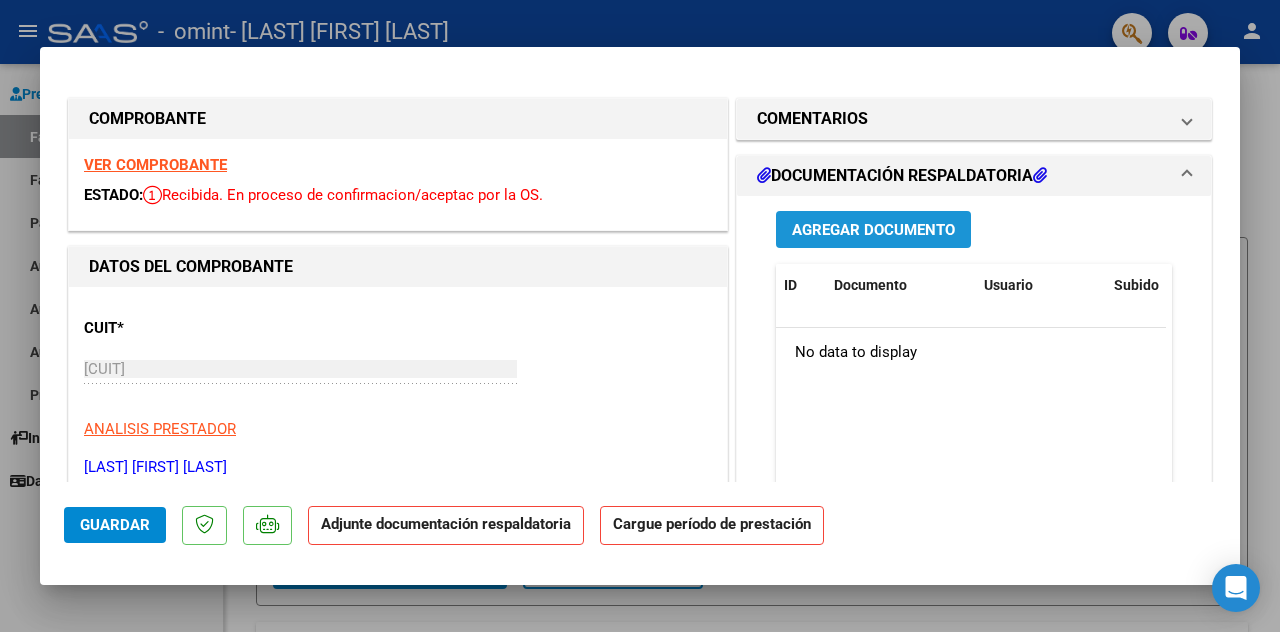 click on "Agregar Documento" at bounding box center [873, 230] 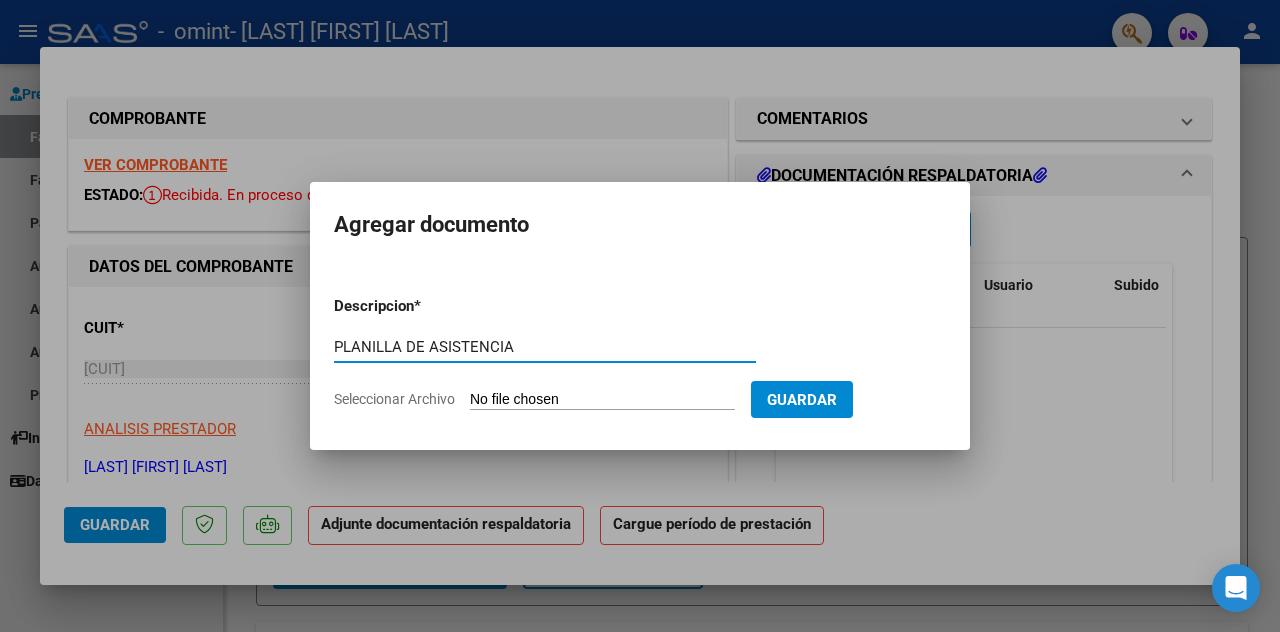 type on "PLANILLA DE ASISTENCIA" 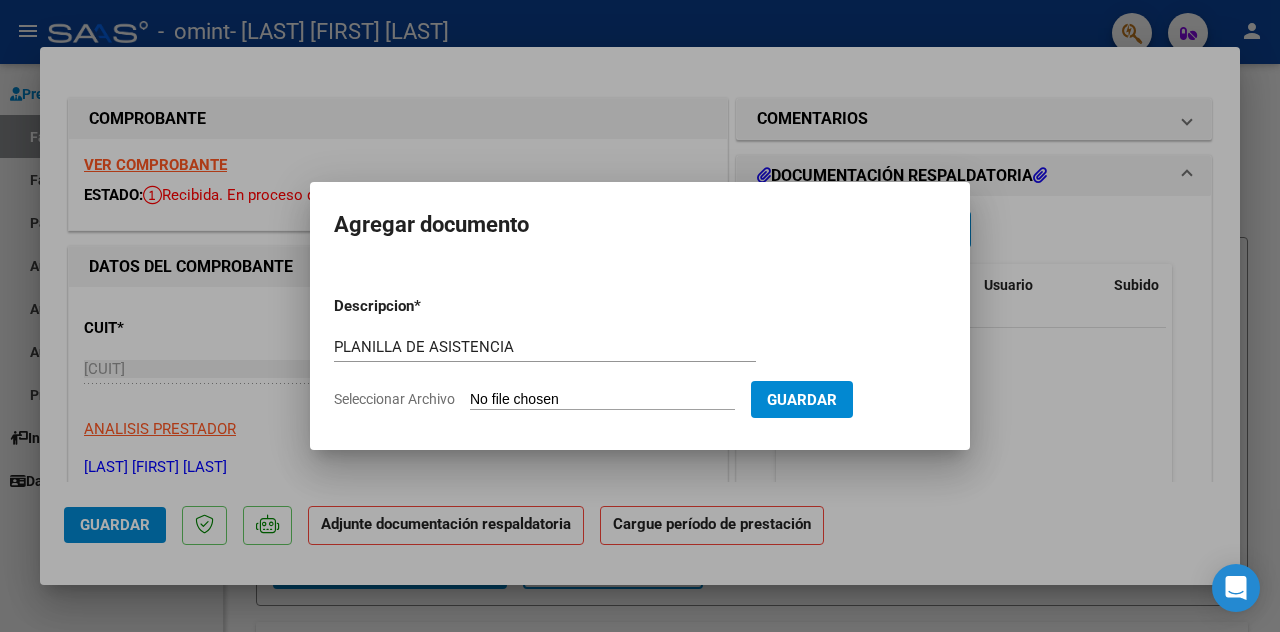 click on "Seleccionar Archivo" at bounding box center [602, 400] 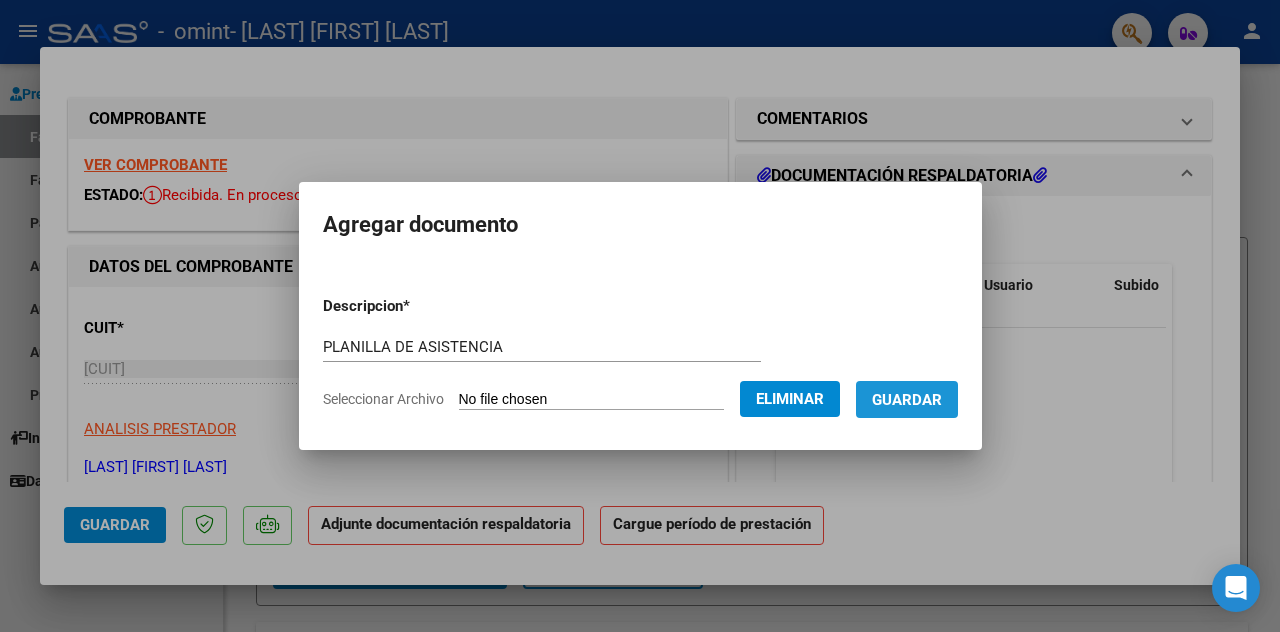 click on "Guardar" at bounding box center (907, 400) 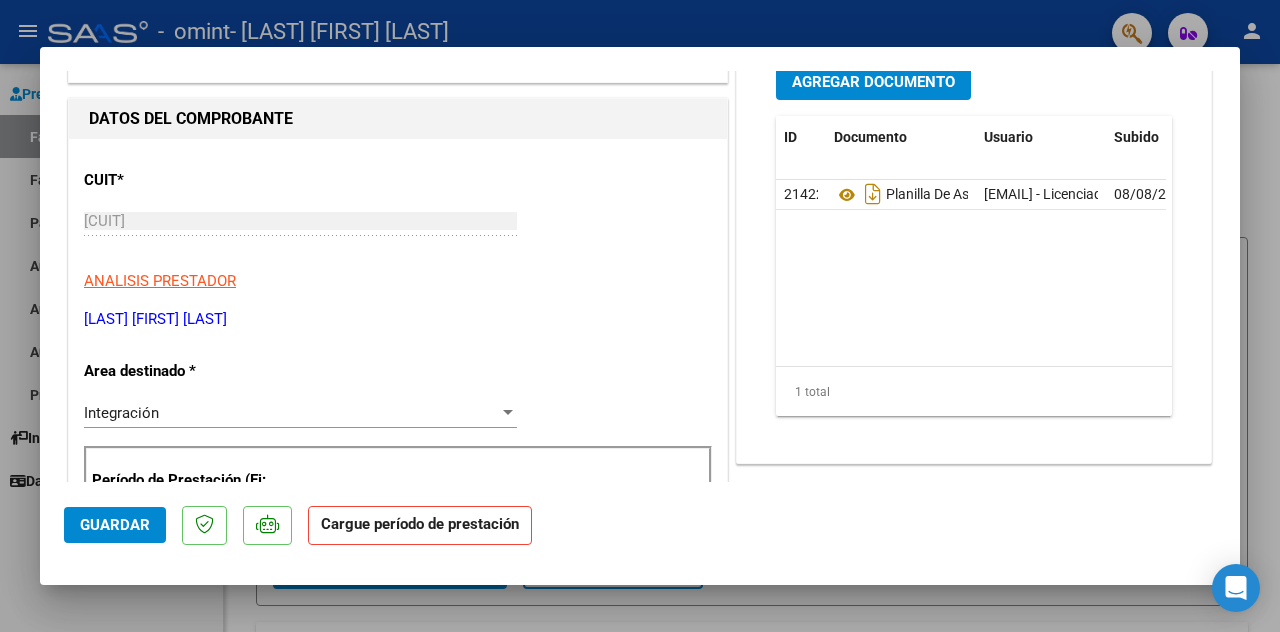 scroll, scrollTop: 173, scrollLeft: 0, axis: vertical 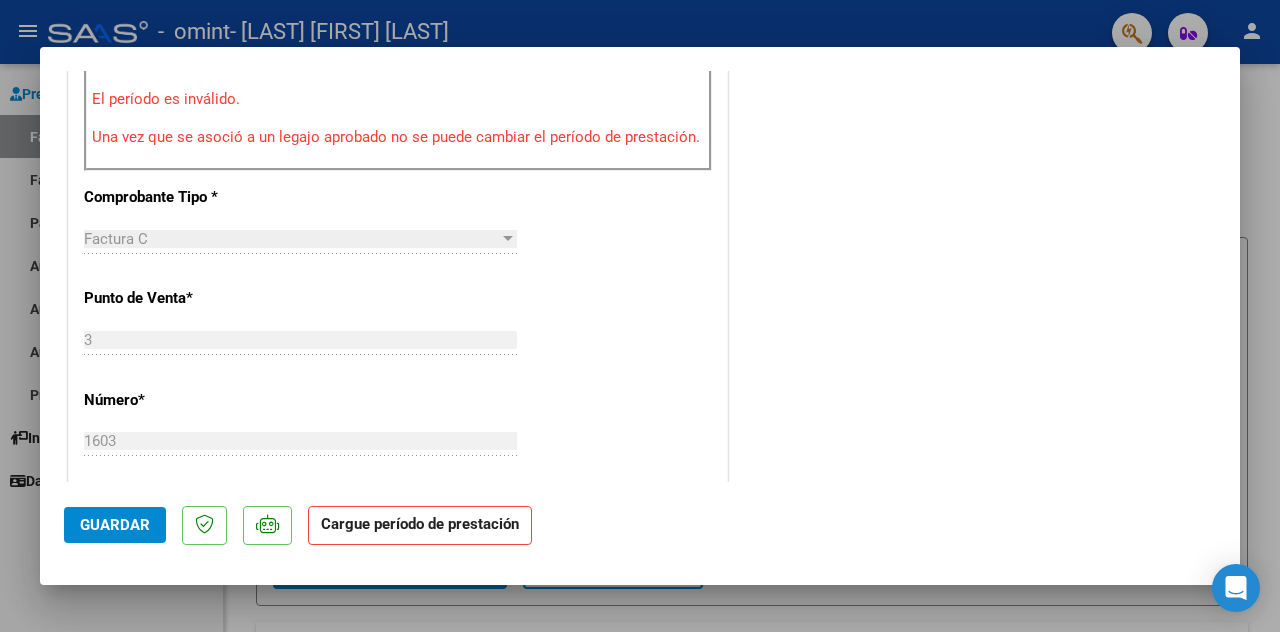 click on "Cargue período de prestación" 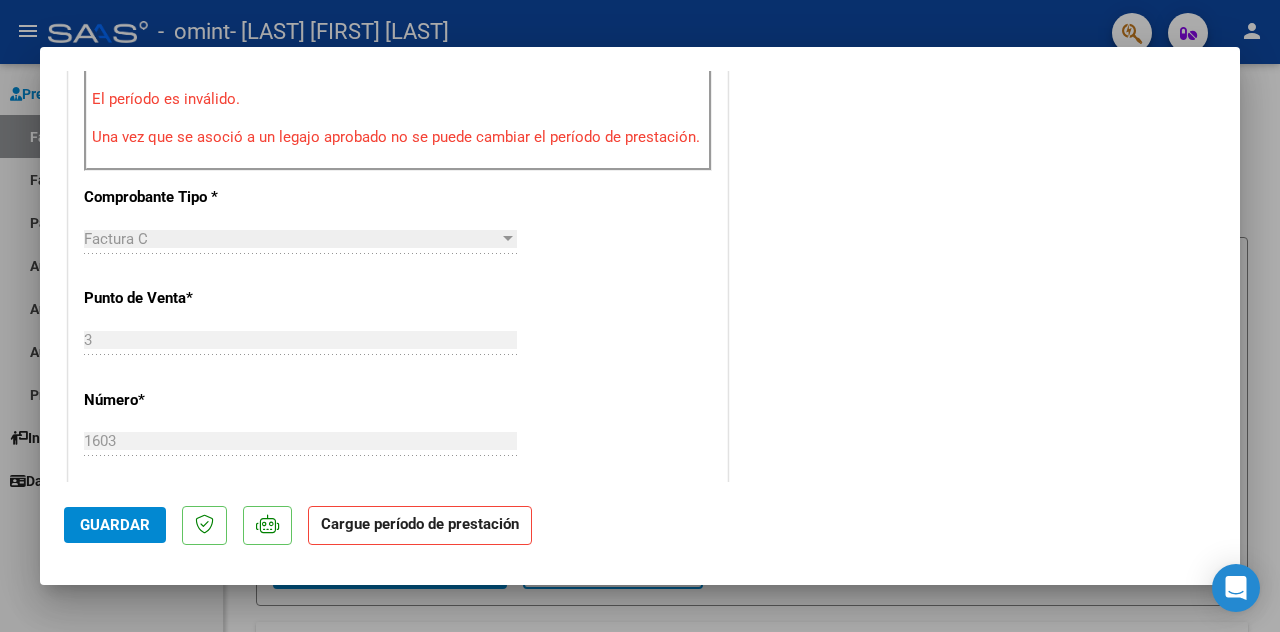 scroll, scrollTop: 294, scrollLeft: 0, axis: vertical 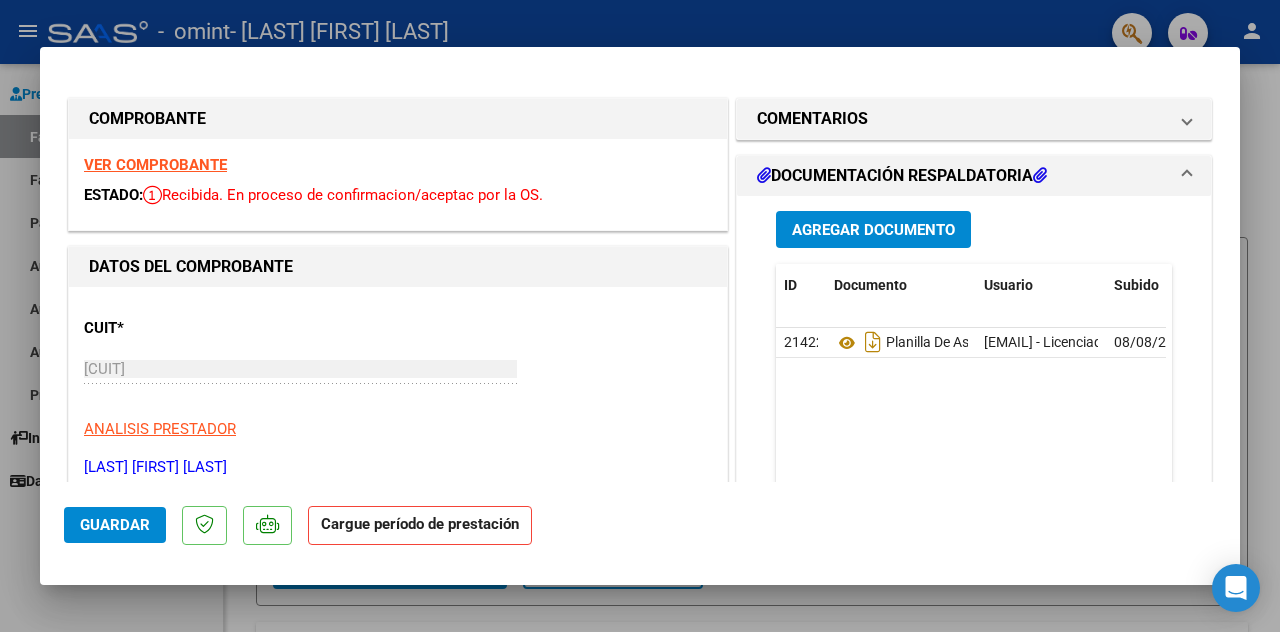 click on "VER COMPROBANTE" at bounding box center (155, 165) 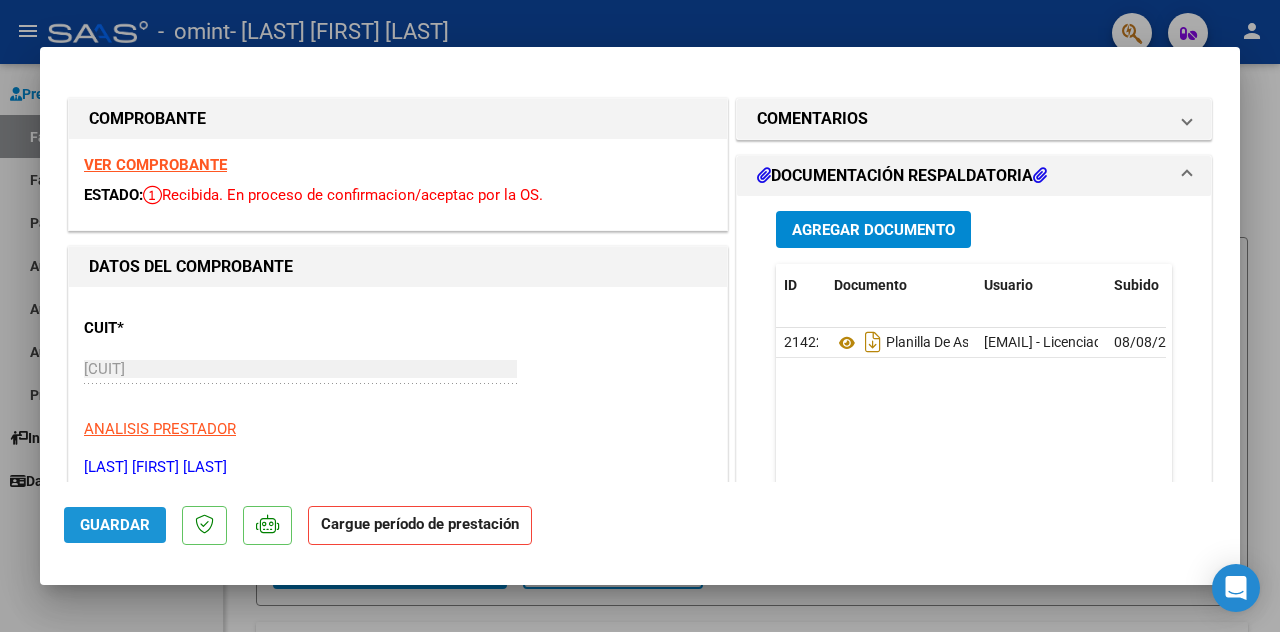 click on "Guardar" 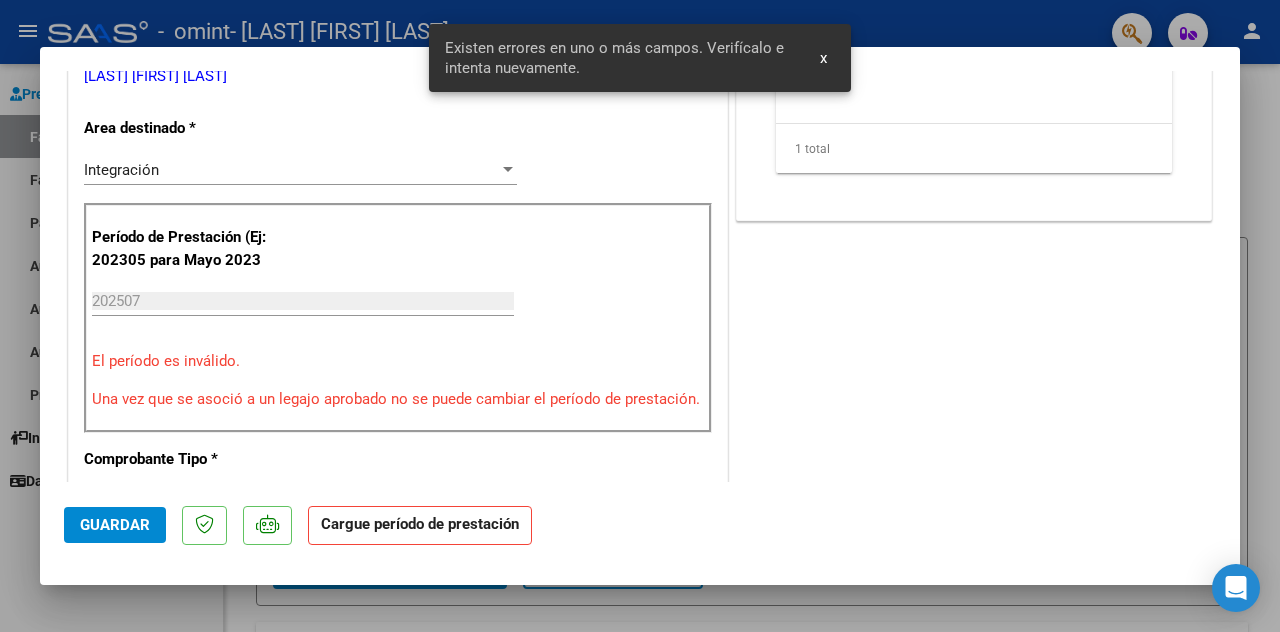 scroll, scrollTop: 392, scrollLeft: 0, axis: vertical 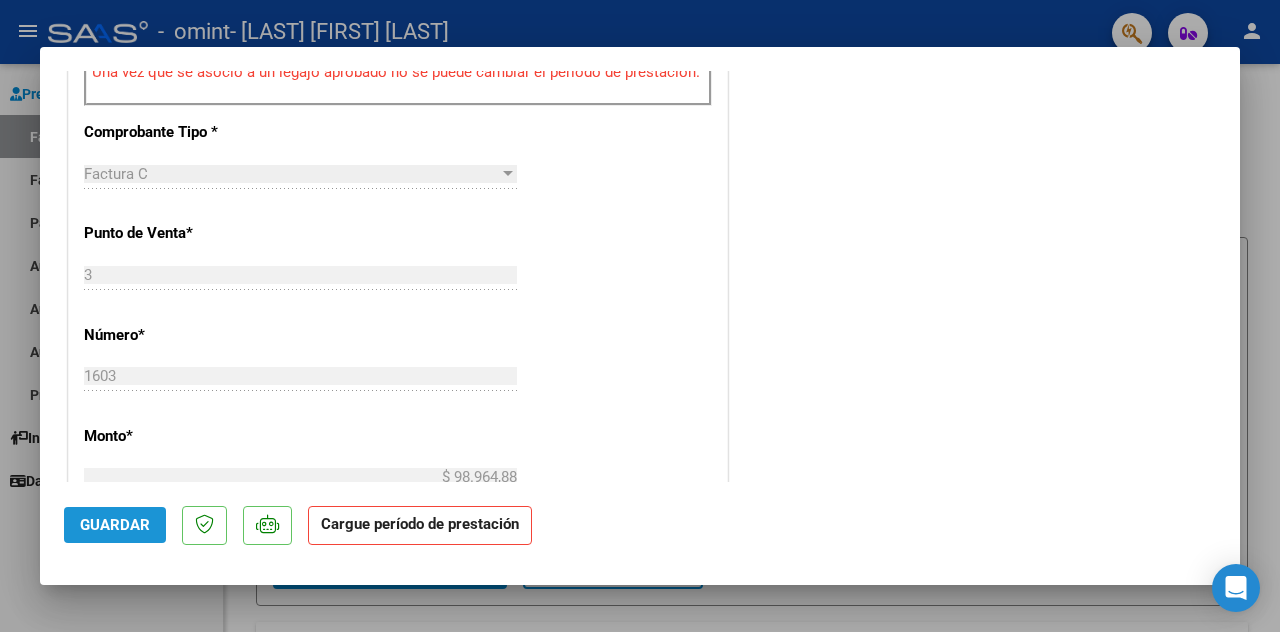 click on "Guardar" 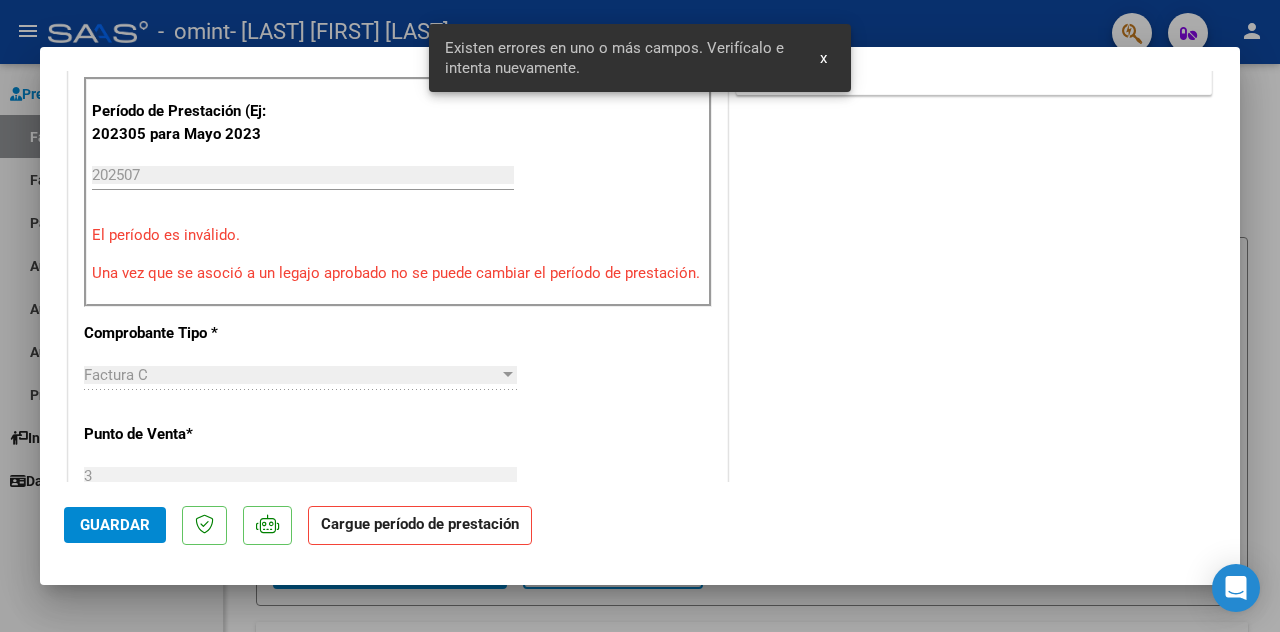 scroll, scrollTop: 392, scrollLeft: 0, axis: vertical 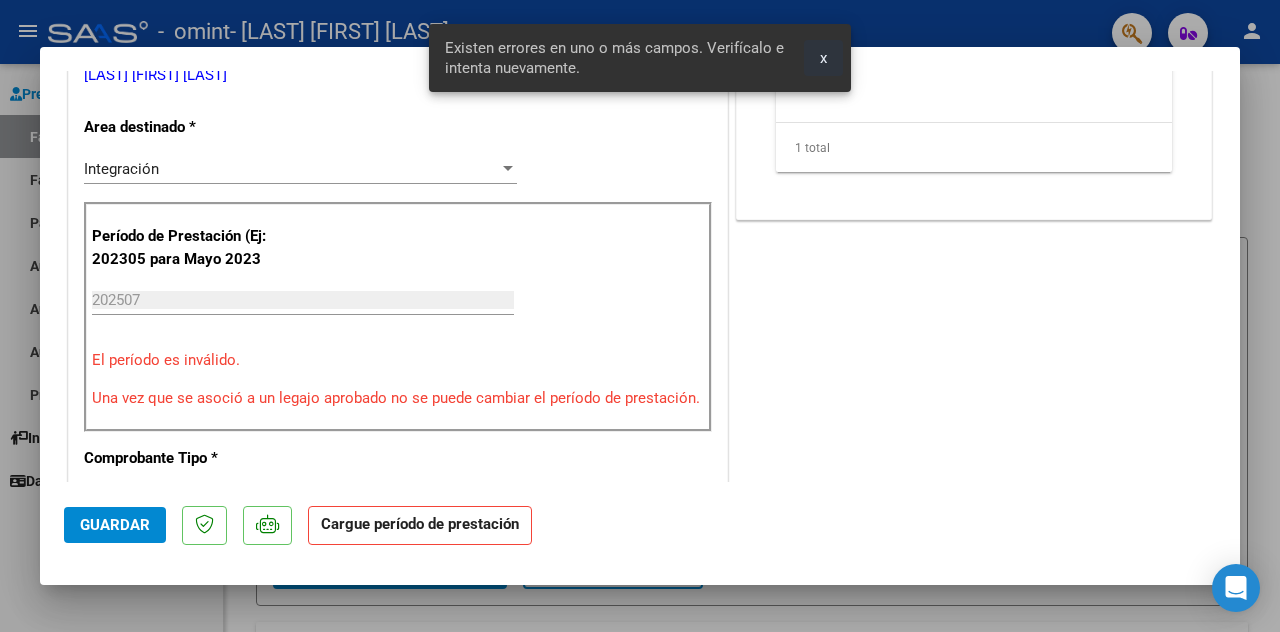 click on "x" at bounding box center [823, 58] 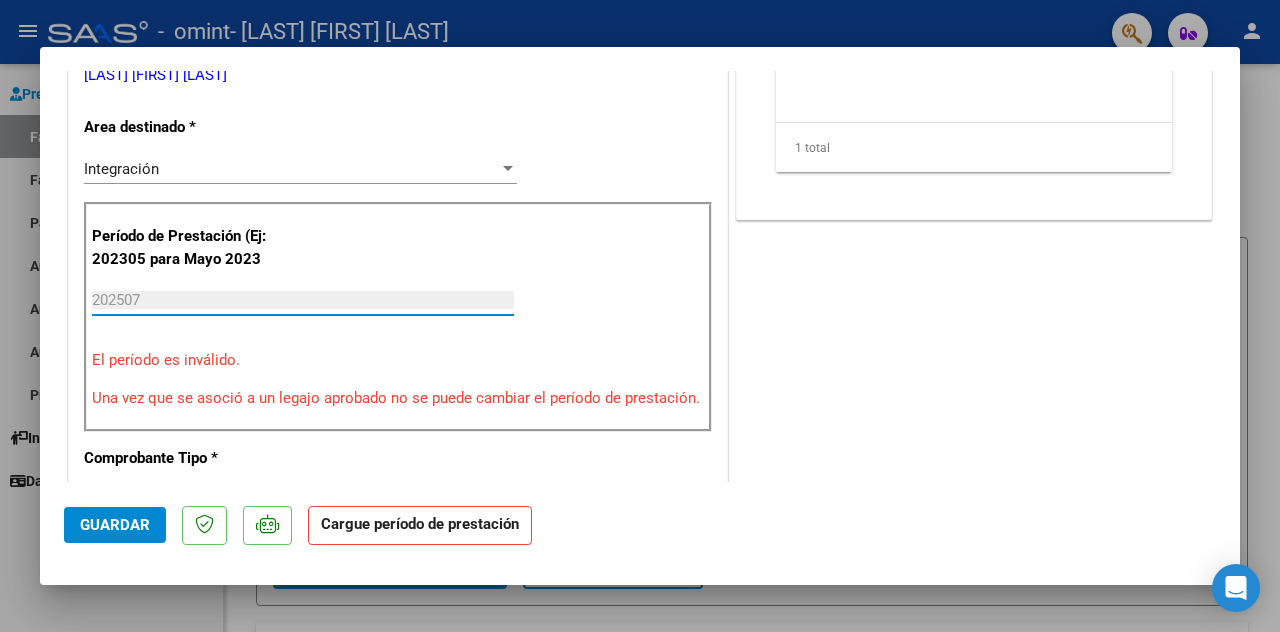 click on "202507" at bounding box center [303, 300] 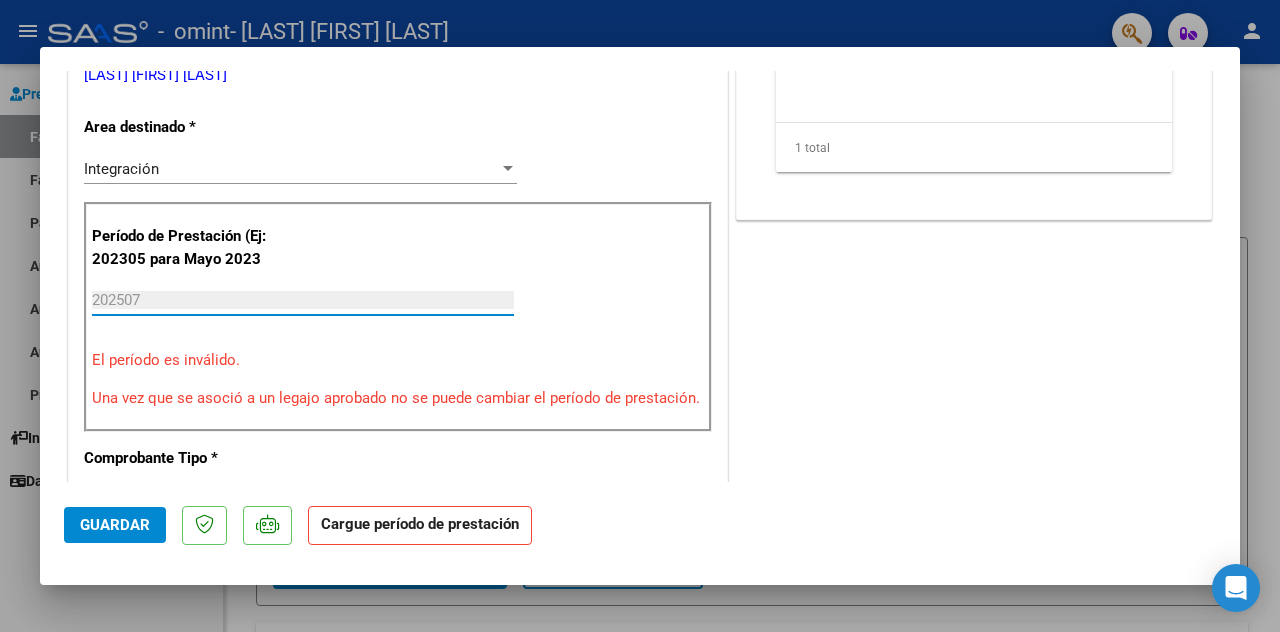 click on "CUIT * [CUIT] Ingresar CUIT ANALISIS PRESTADOR [LAST] [FIRST] [LAST] ARCA Padrón Area destinado * Integración Seleccionar Area Período de Prestación (Ej: 202305 para Mayo 2023 [PERIOD] Ingrese el Período de Prestación como indica el ejemplo El período es inválido. Una vez que se asoció a un legajo aprobado no se puede cambiar el período de prestación. Comprobante Tipo * Factura C Seleccionar Tipo Punto de Venta * [NUMBER] Ingresar el Nro. Número * [NUMBER] Ingresar el Nro. Monto * $ [AMOUNT] Ingresar el monto Fecha del Cpbt. * [DATE] Ingresar la fecha CAE / CAEA (no ingrese CAI) [NUMBER] Ingresar el CAE o CAEA (no ingrese CAI) Fecha de Vencimiento [DATE] Ingresar la fecha Ref. Externa Ingresar la ref. N° Liquidación Ingresar el N° Liquidación" at bounding box center (398, 673) 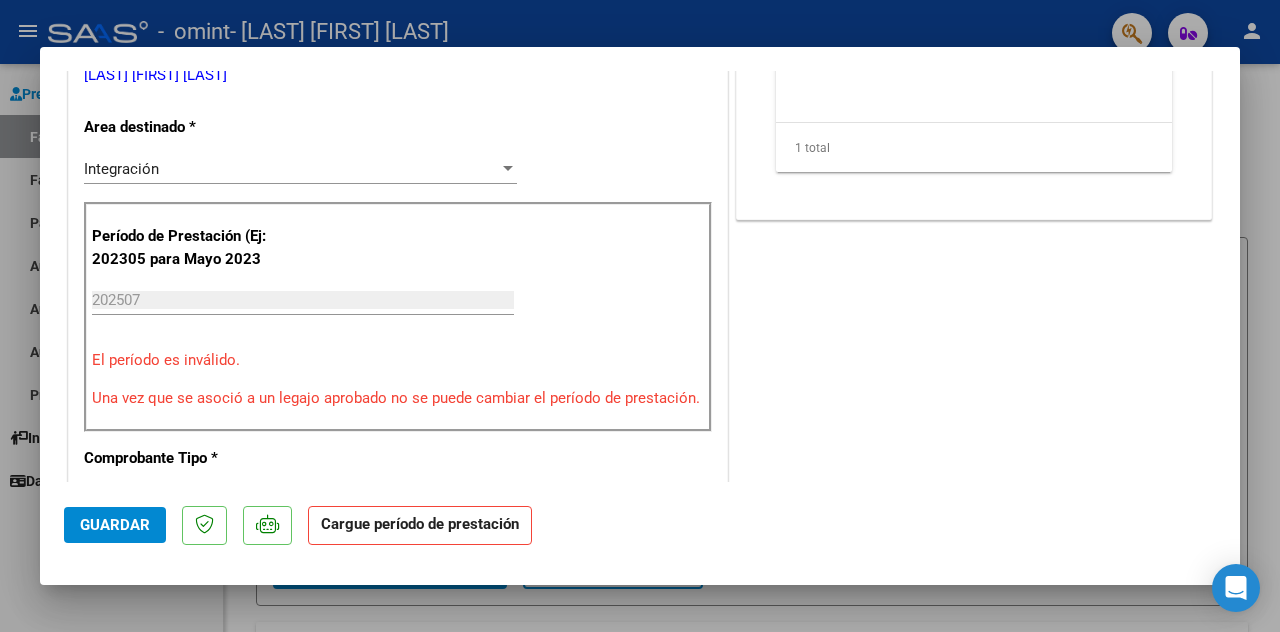 click on "CUIT * [CUIT] Ingresar CUIT ANALISIS PRESTADOR [LAST] [FIRST] [LAST] ARCA Padrón Area destinado * Integración Seleccionar Area Período de Prestación (Ej: 202305 para Mayo 2023 [PERIOD] Ingrese el Período de Prestación como indica el ejemplo El período es inválido. Una vez que se asoció a un legajo aprobado no se puede cambiar el período de prestación. Comprobante Tipo * Factura C Seleccionar Tipo Punto de Venta * [NUMBER] Ingresar el Nro. Número * [NUMBER] Ingresar el Nro. Monto * $ [AMOUNT] Ingresar el monto Fecha del Cpbt. * [DATE] Ingresar la fecha CAE / CAEA (no ingrese CAI) [NUMBER] Ingresar el CAE o CAEA (no ingrese CAI) Fecha de Vencimiento [DATE] Ingresar la fecha Ref. Externa Ingresar la ref. N° Liquidación Ingresar el N° Liquidación" at bounding box center [398, 673] 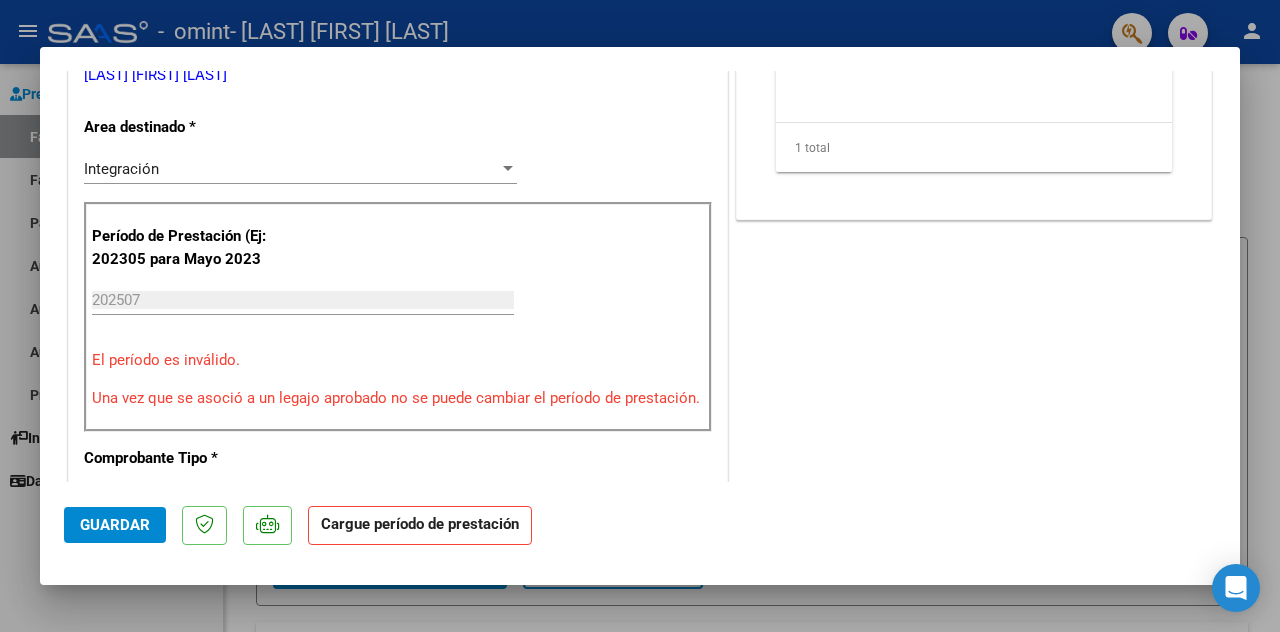 click at bounding box center (640, 316) 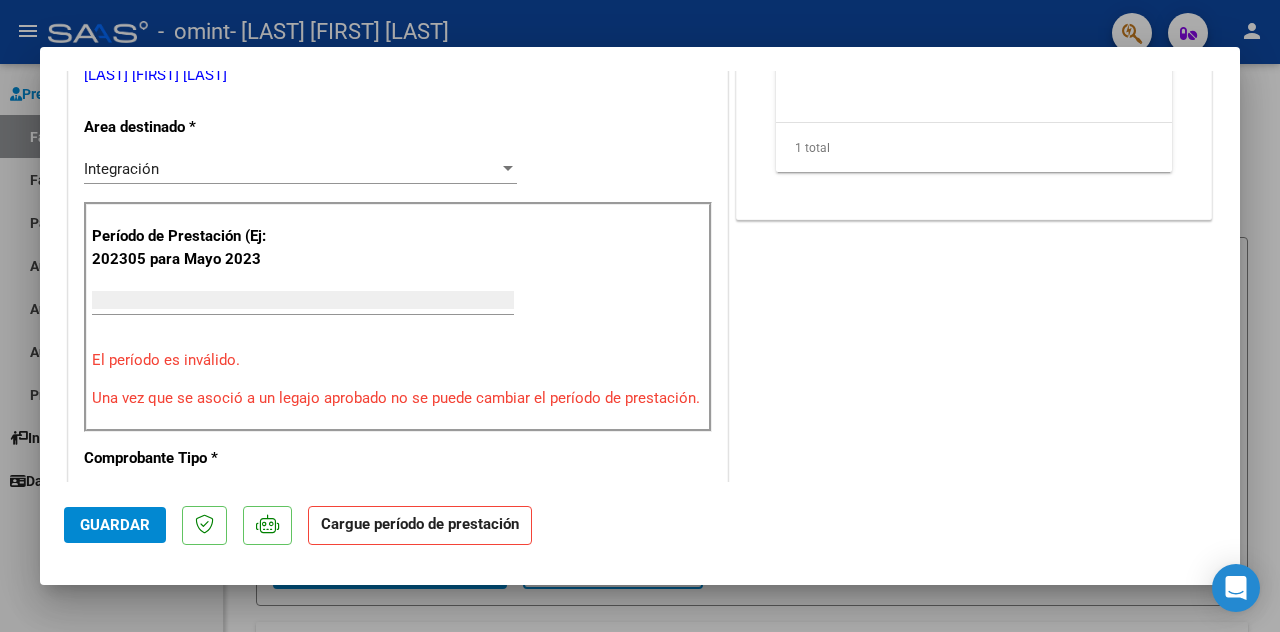 scroll, scrollTop: 402, scrollLeft: 0, axis: vertical 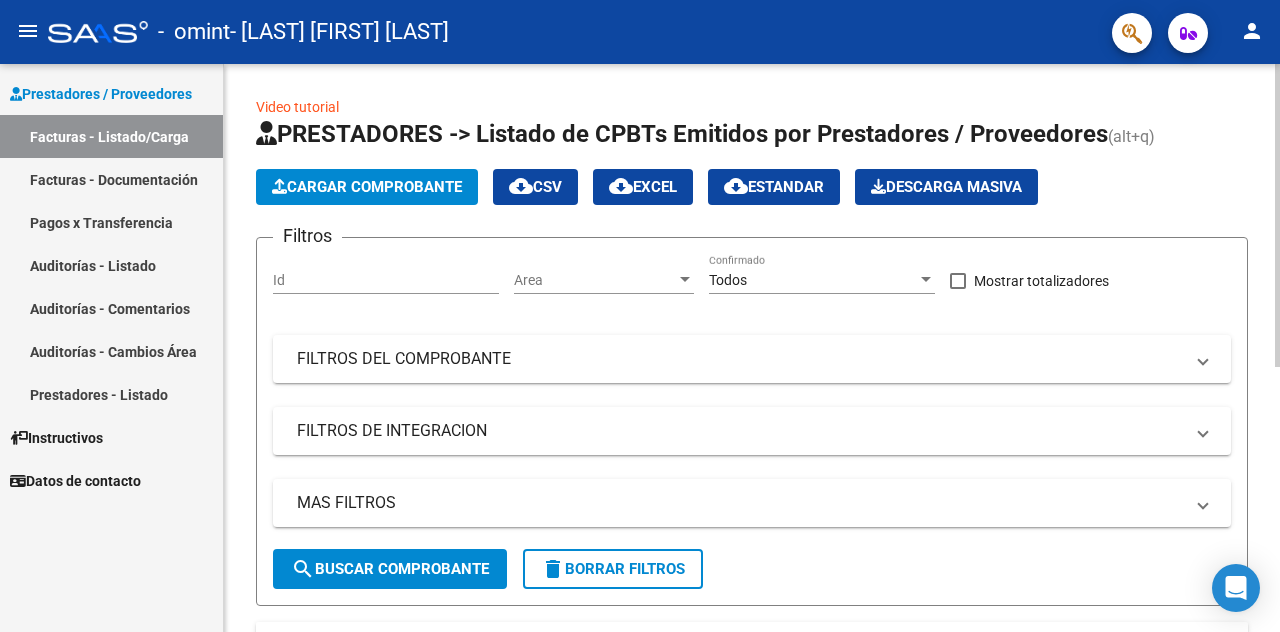click on "Cargar Comprobante" 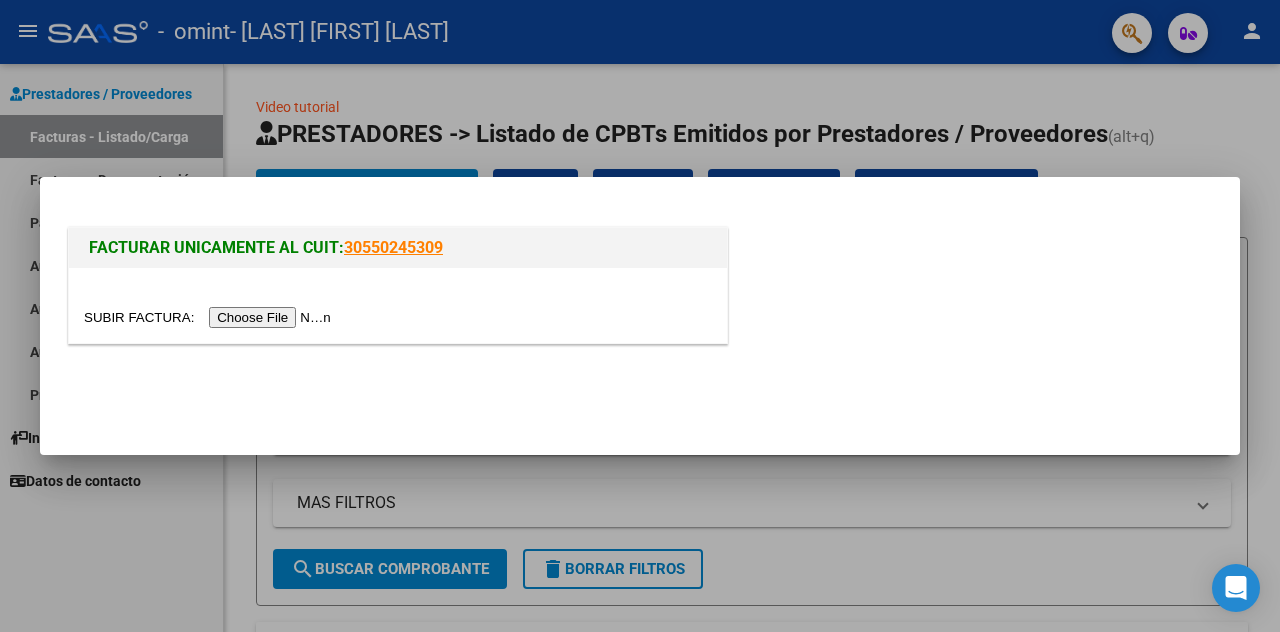 click at bounding box center (210, 317) 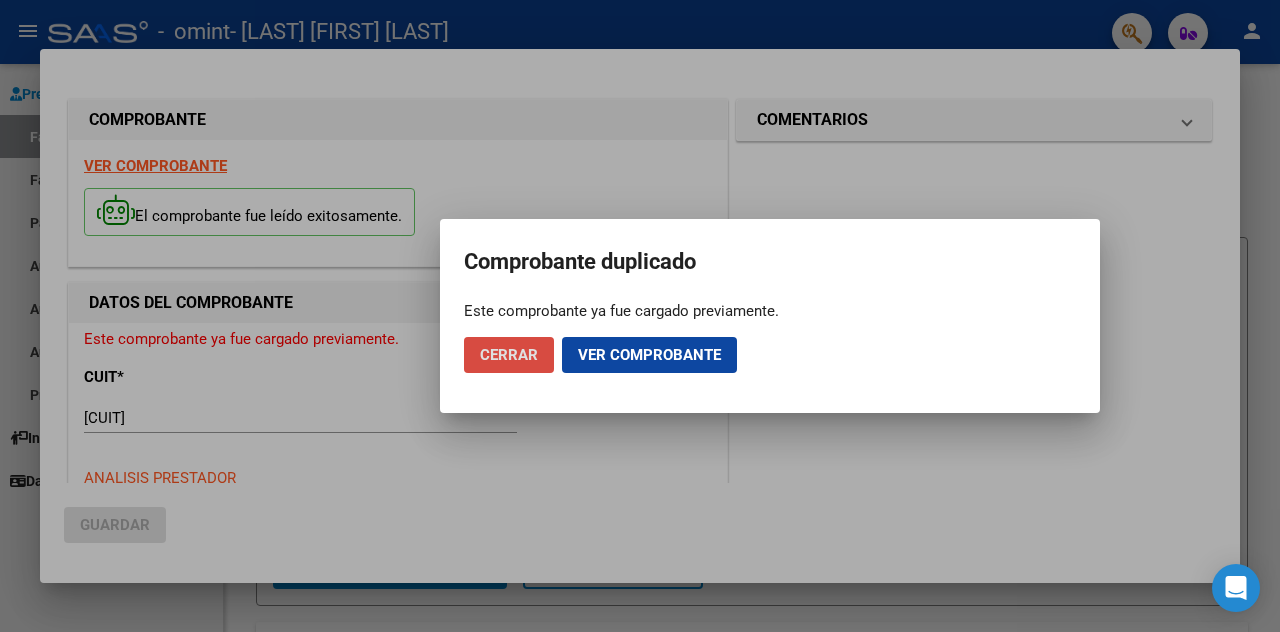 click on "Cerrar" 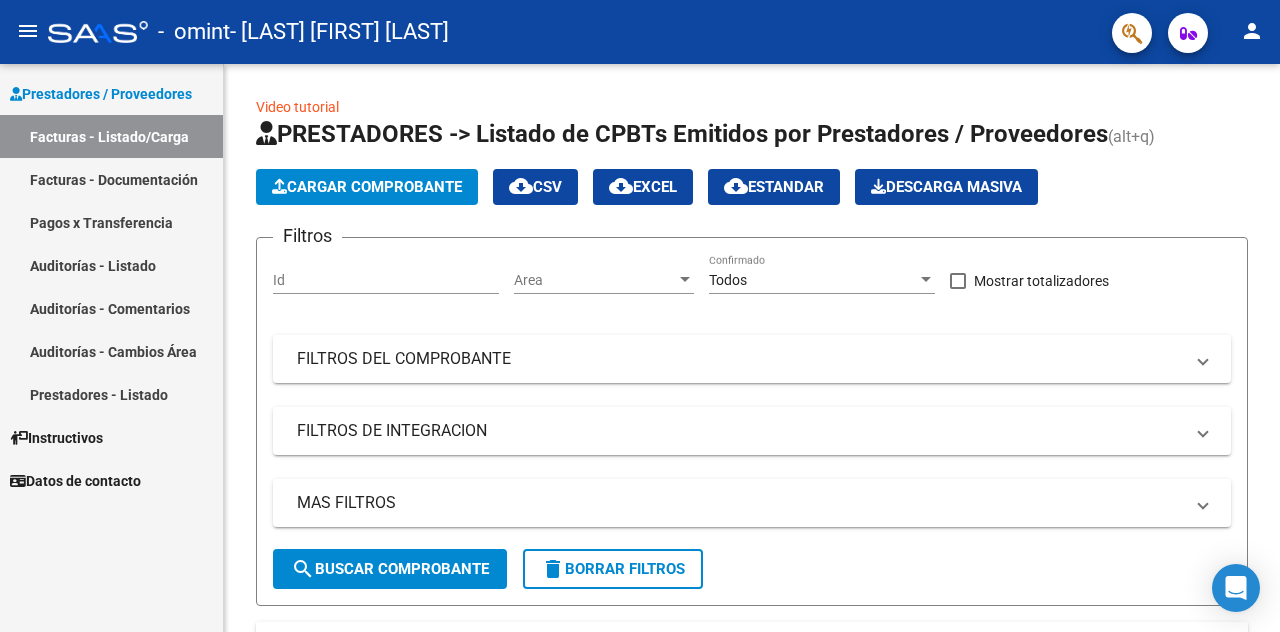 click on "Facturas - Documentación" at bounding box center (111, 179) 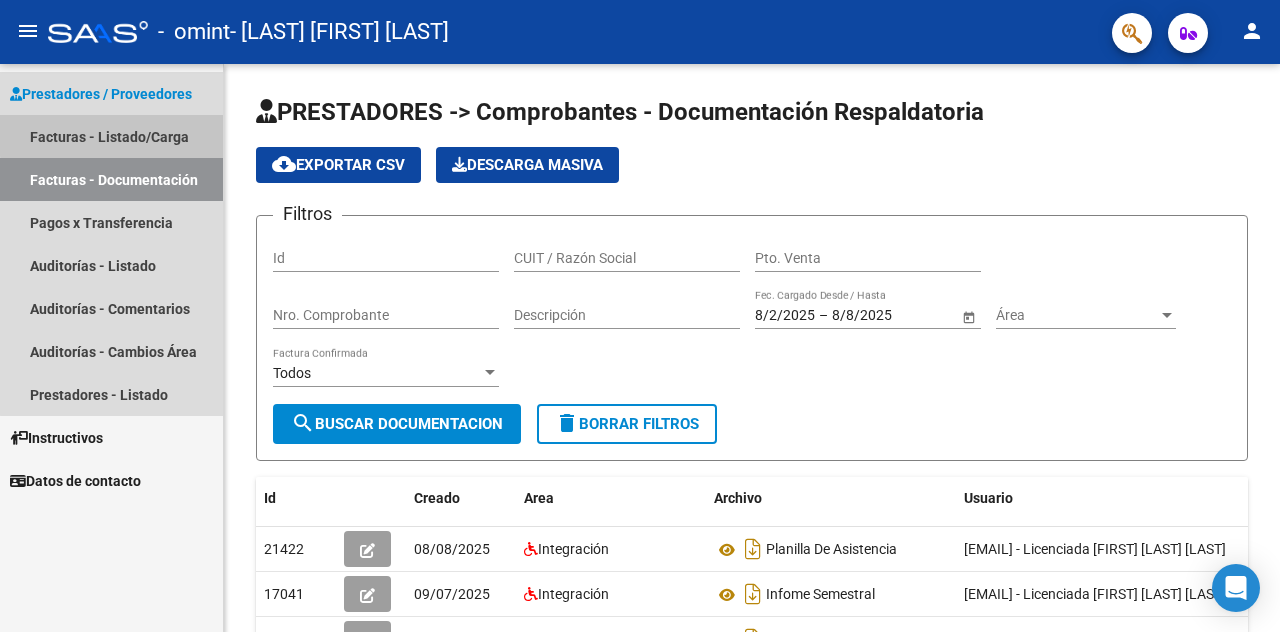 click on "Facturas - Listado/Carga" at bounding box center [111, 136] 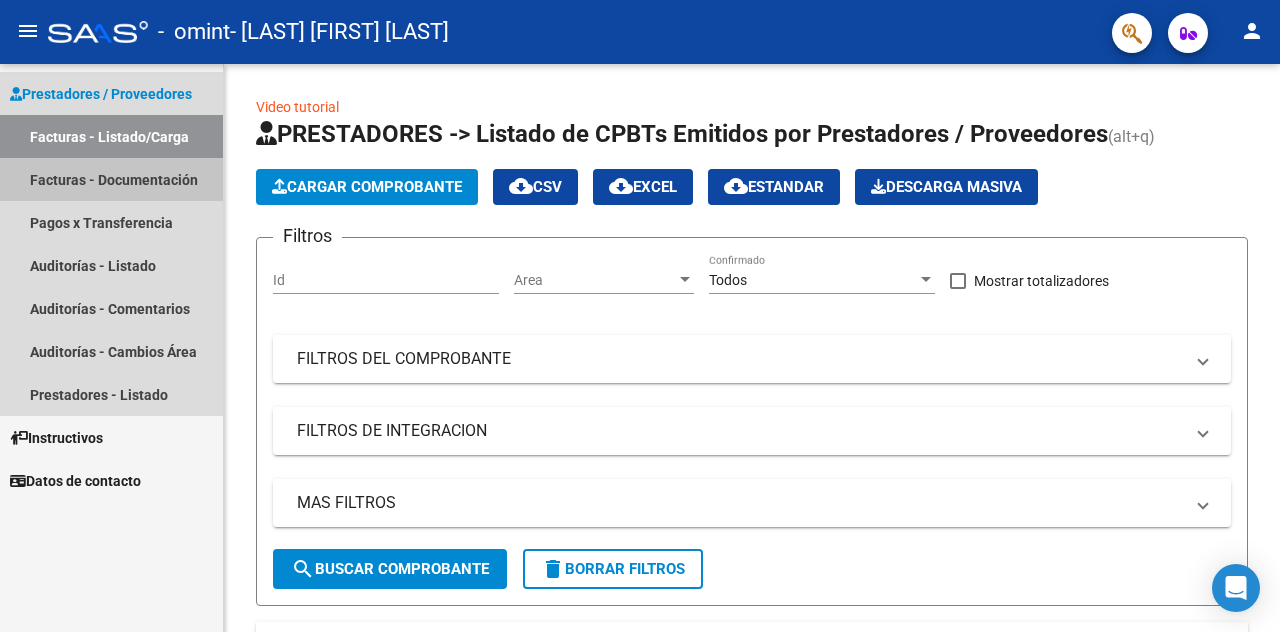 click on "Facturas - Documentación" at bounding box center (111, 179) 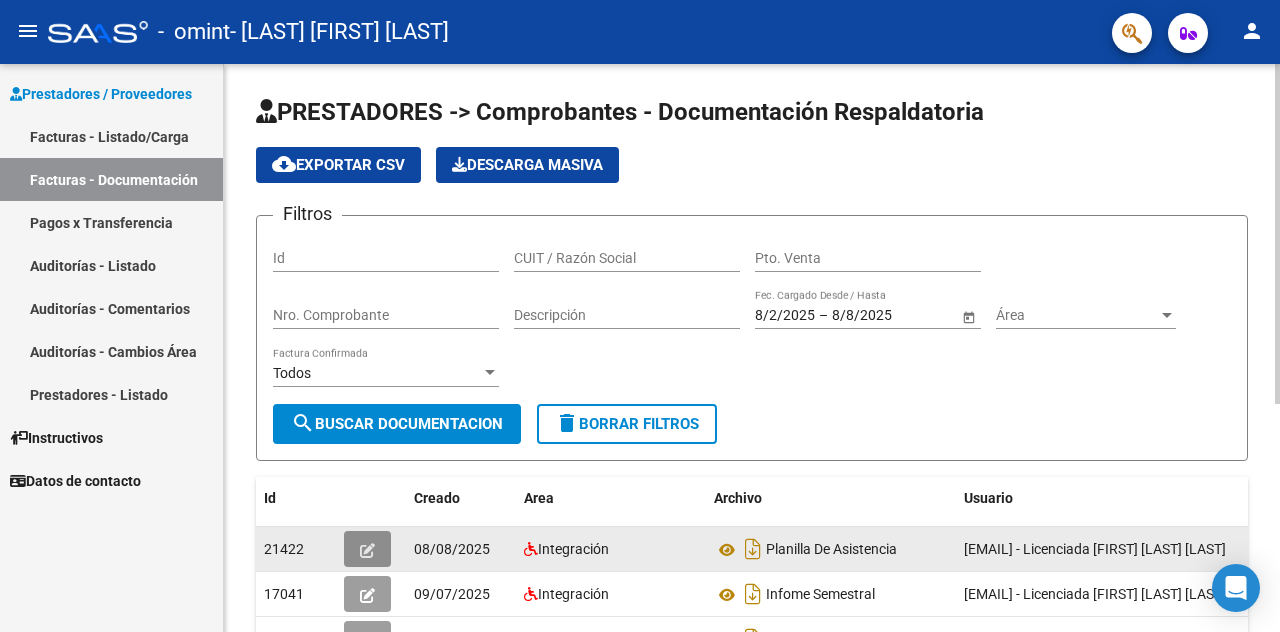 click 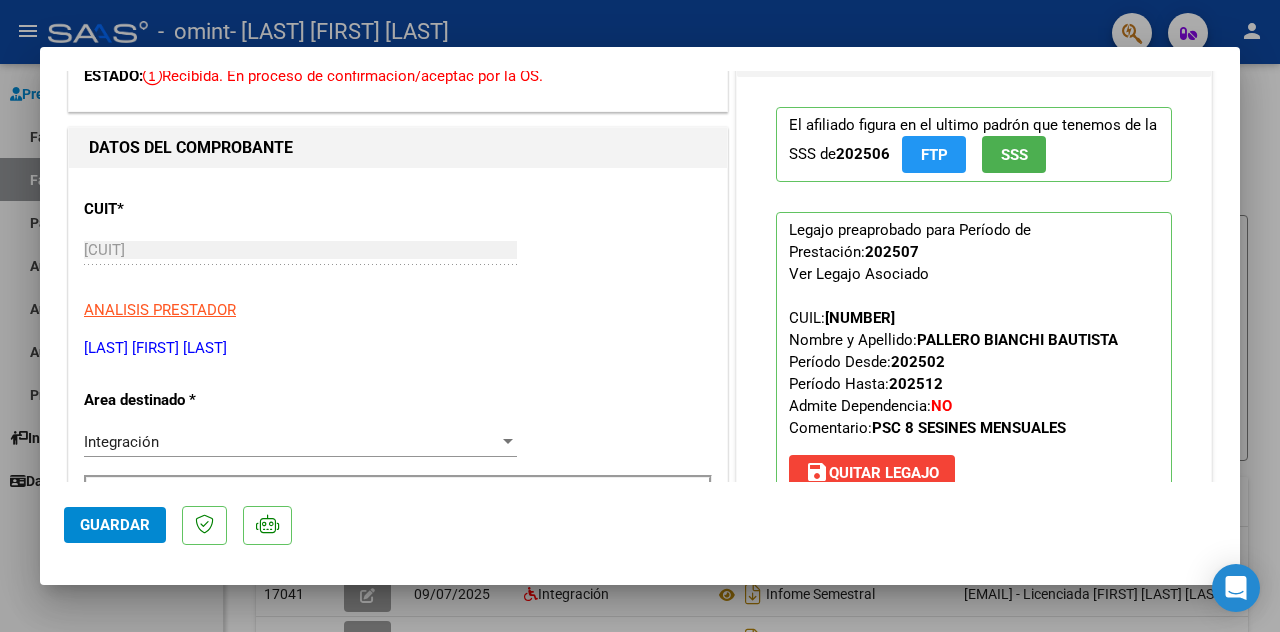 scroll, scrollTop: 120, scrollLeft: 0, axis: vertical 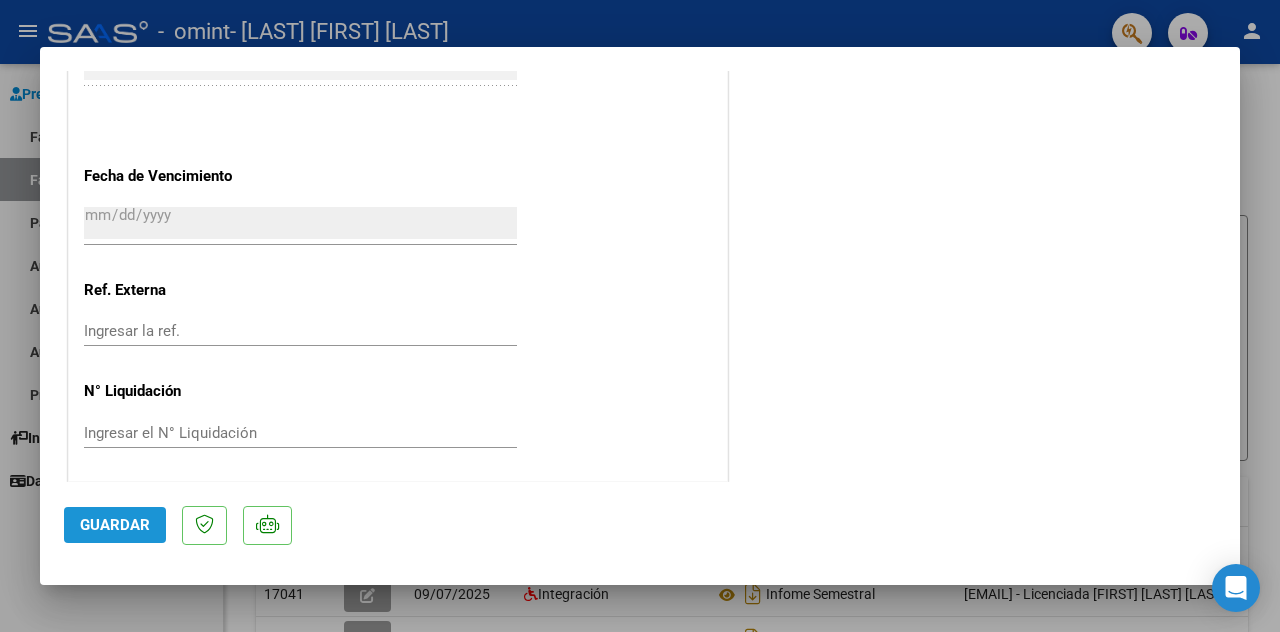 click on "Guardar" 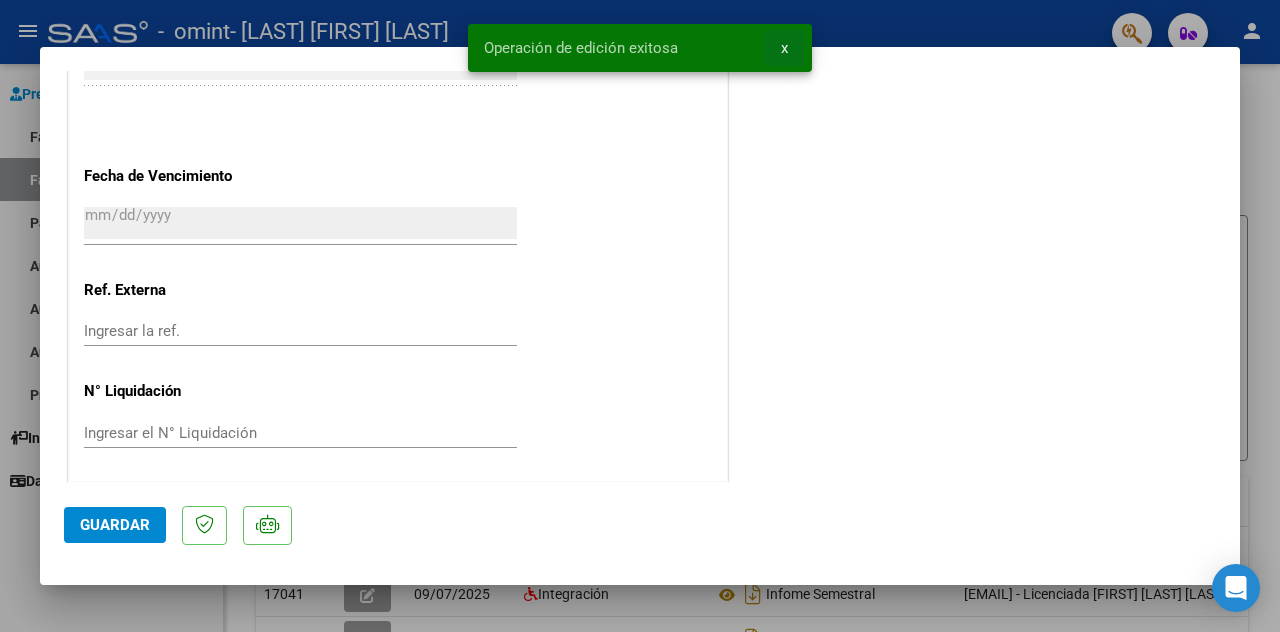 click on "x" at bounding box center (784, 48) 